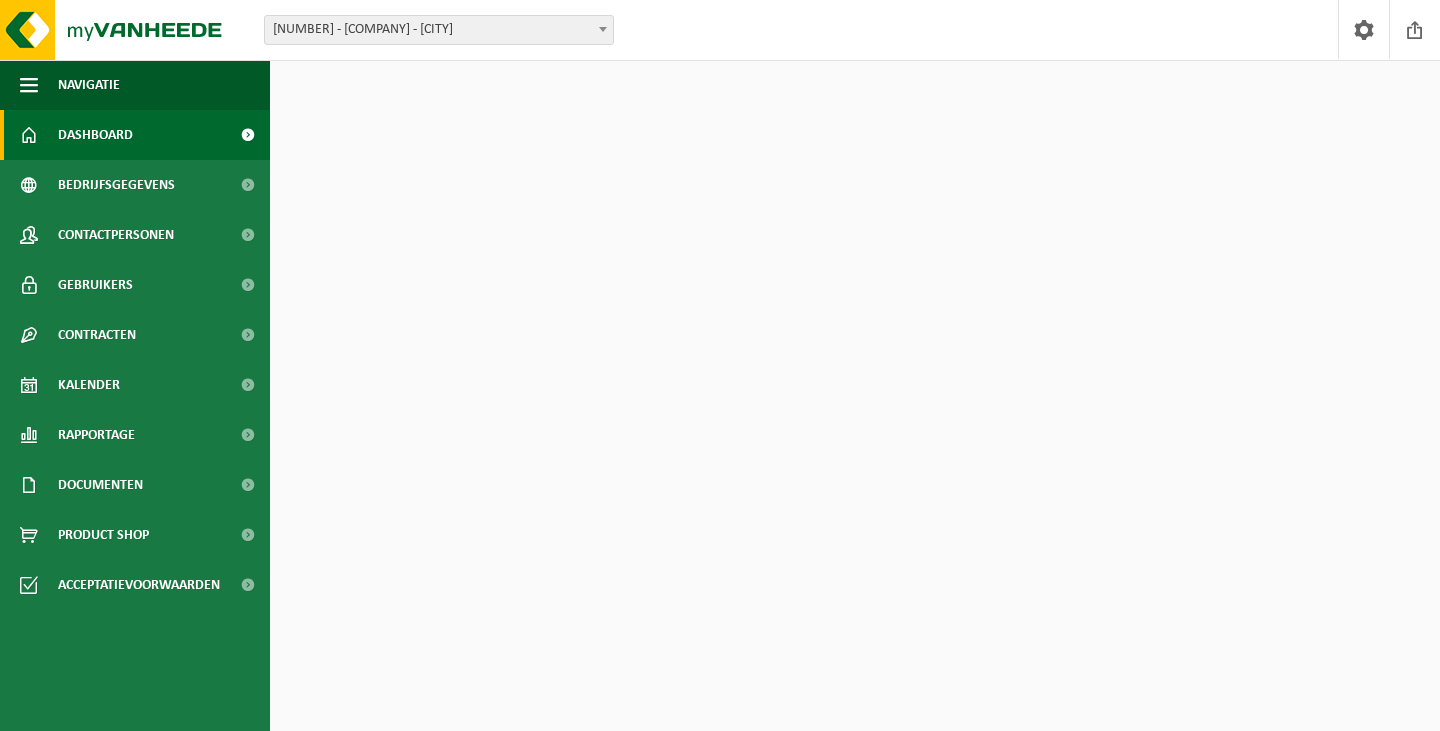 scroll, scrollTop: 0, scrollLeft: 0, axis: both 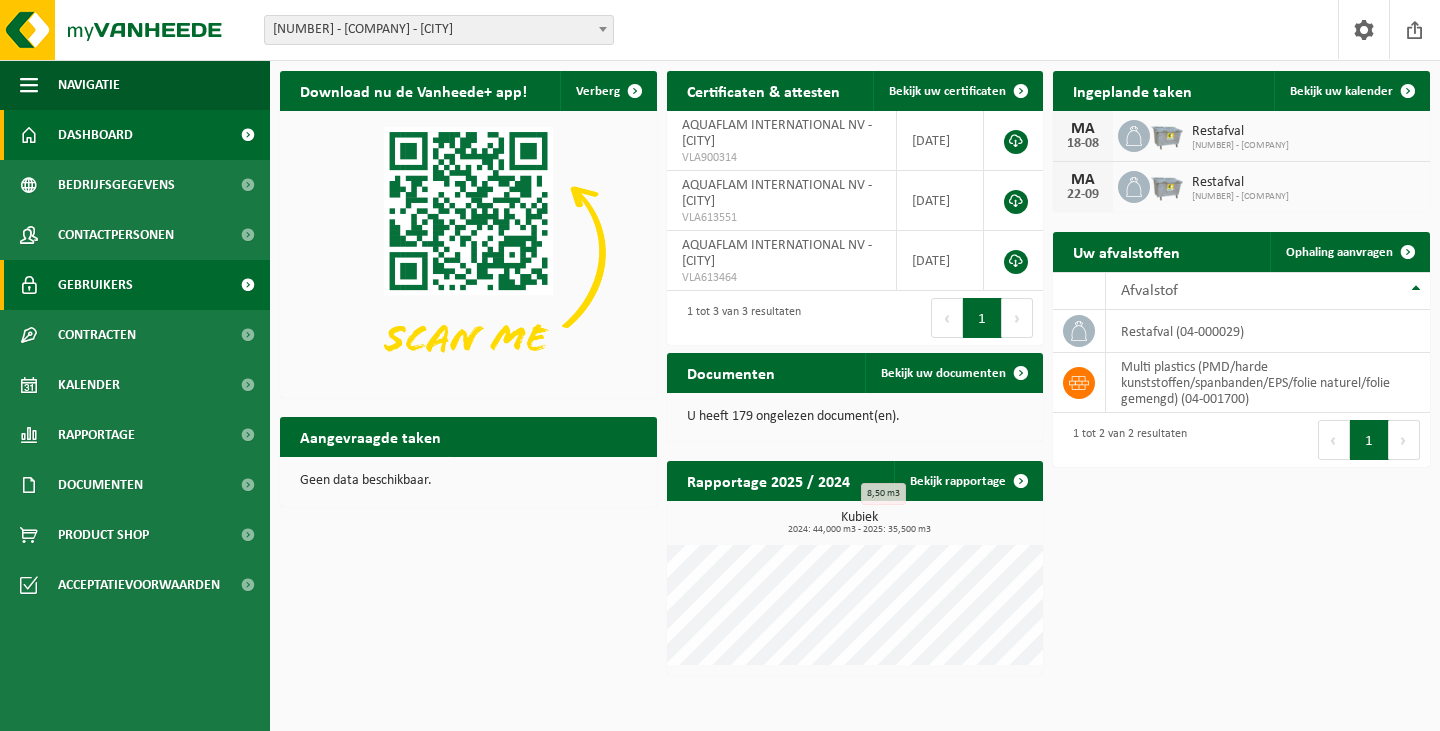 click on "Gebruikers" at bounding box center (95, 285) 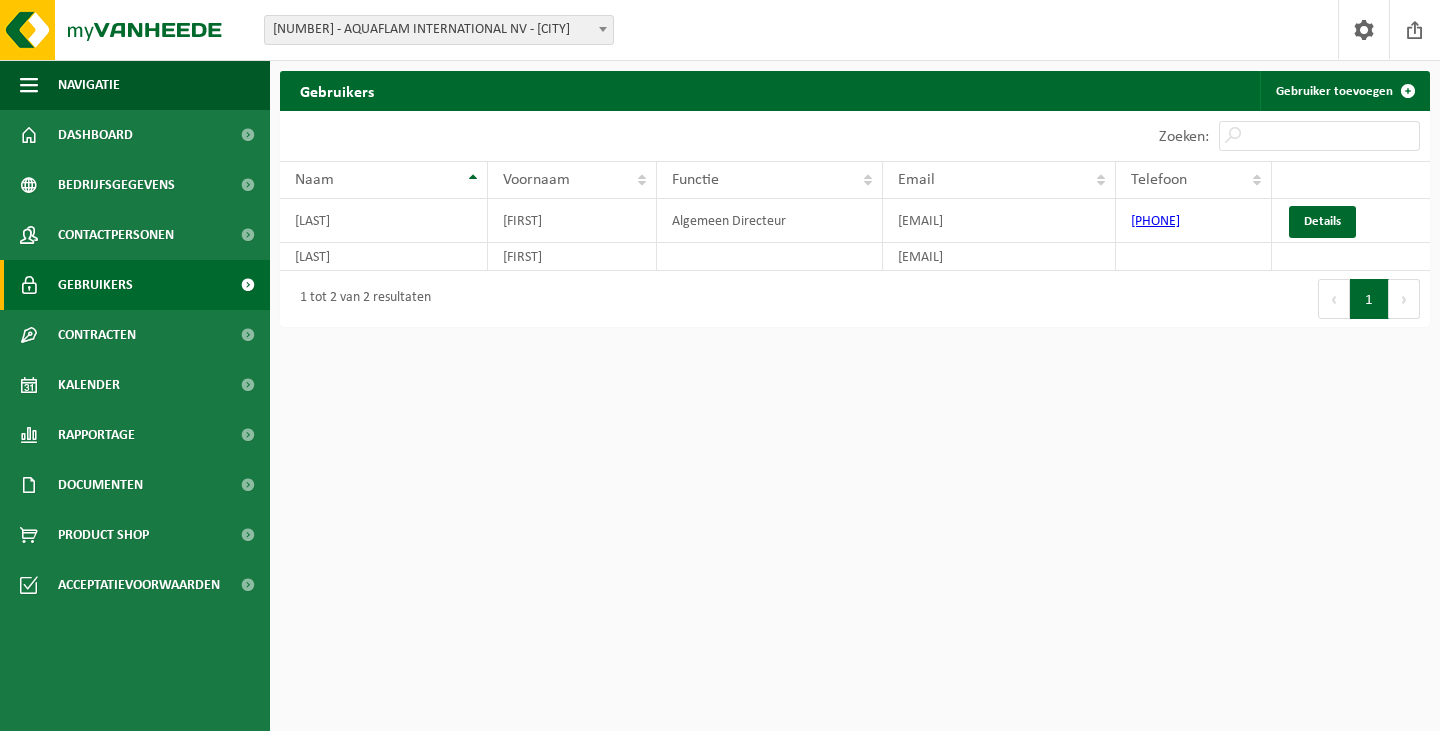 scroll, scrollTop: 0, scrollLeft: 0, axis: both 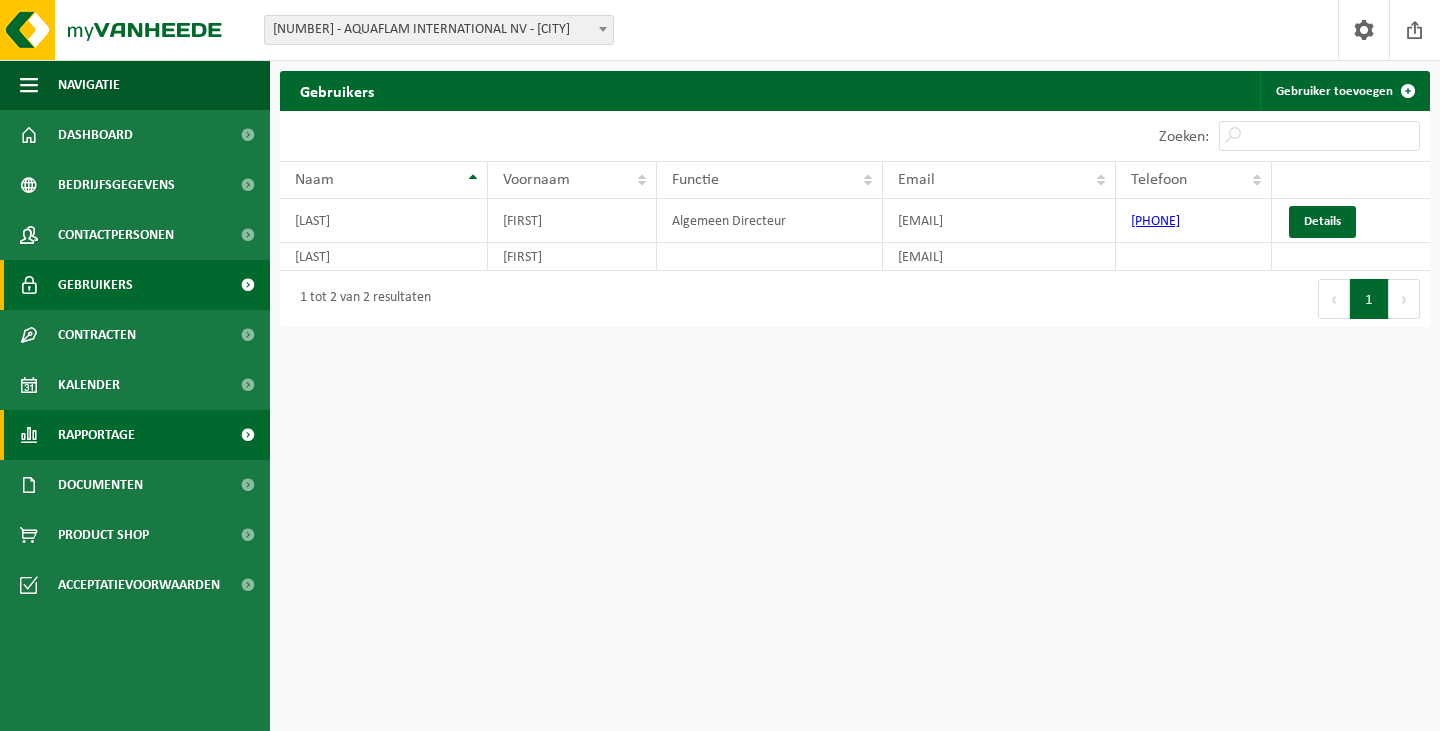 click on "Rapportage" at bounding box center [96, 435] 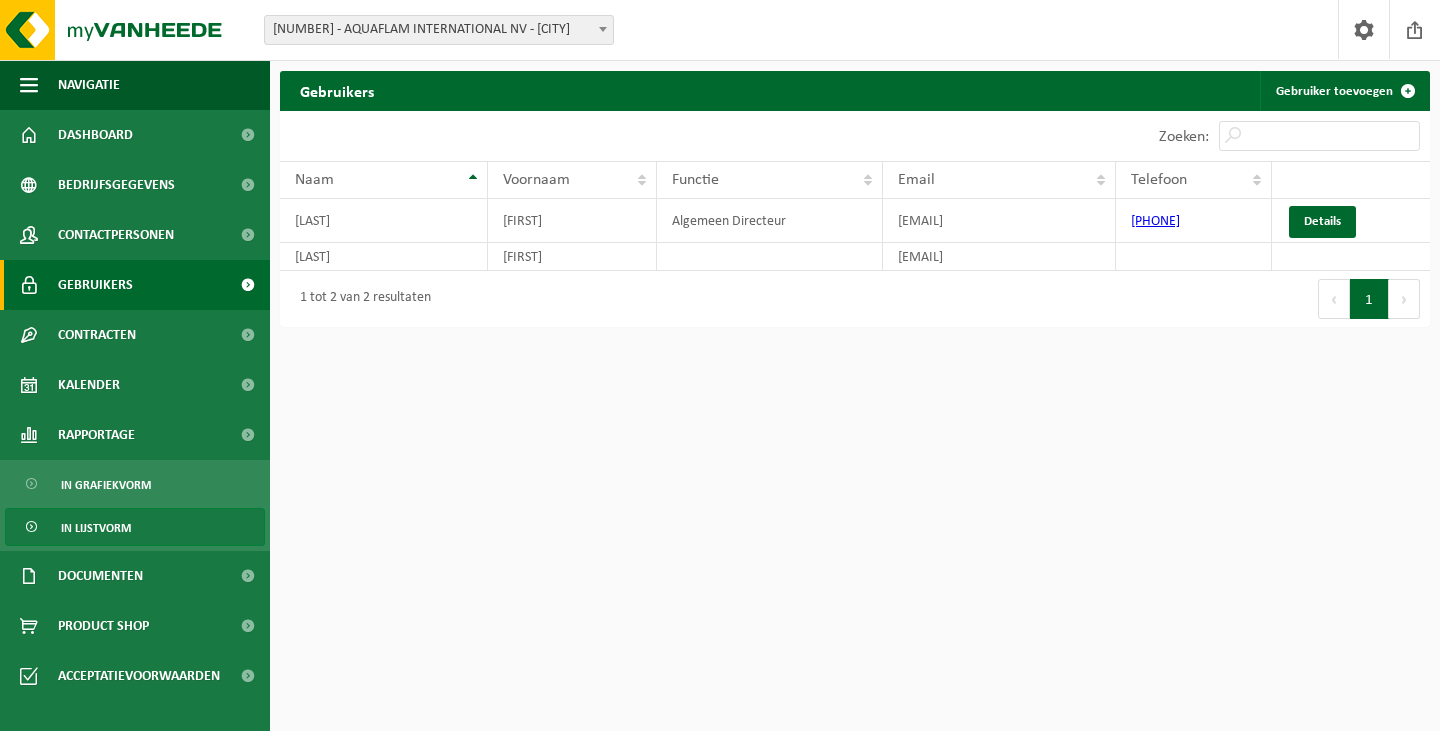 click on "In lijstvorm" at bounding box center (96, 528) 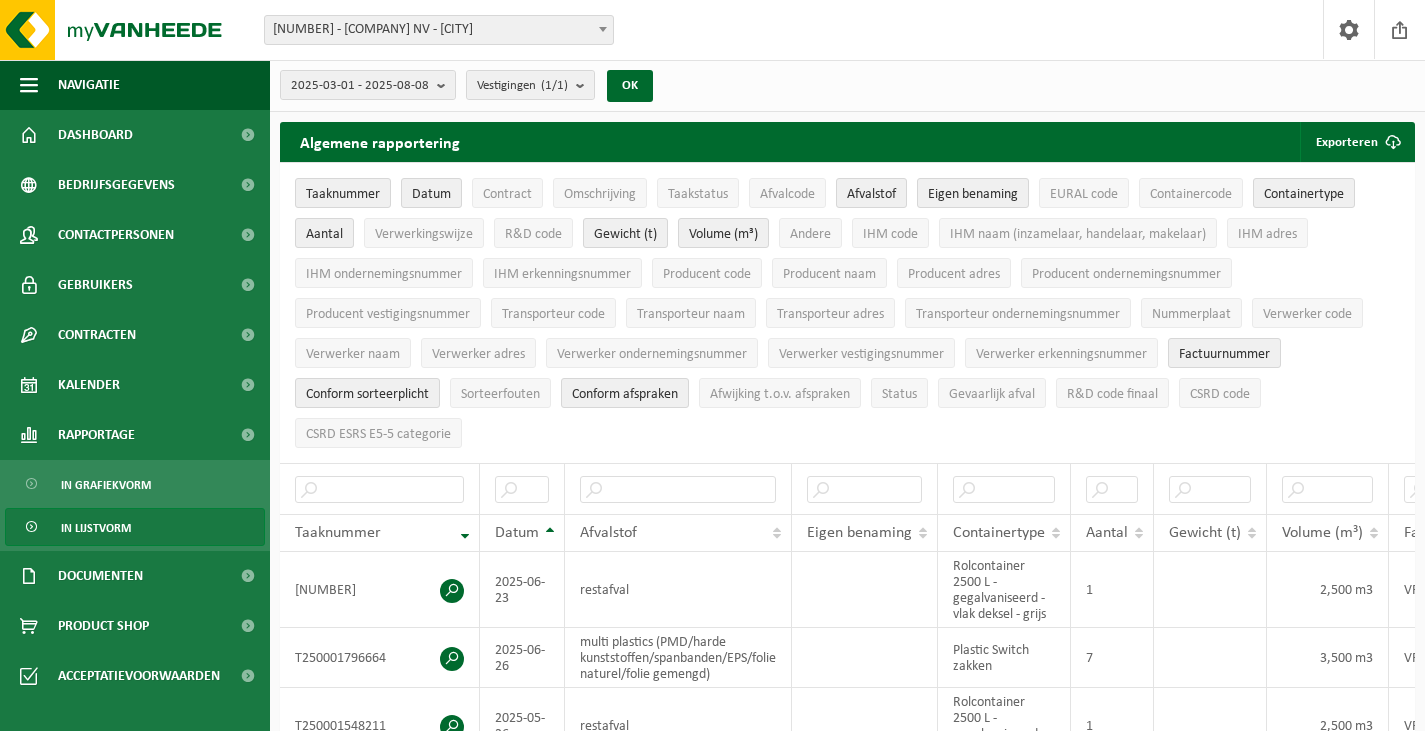 scroll, scrollTop: 0, scrollLeft: 0, axis: both 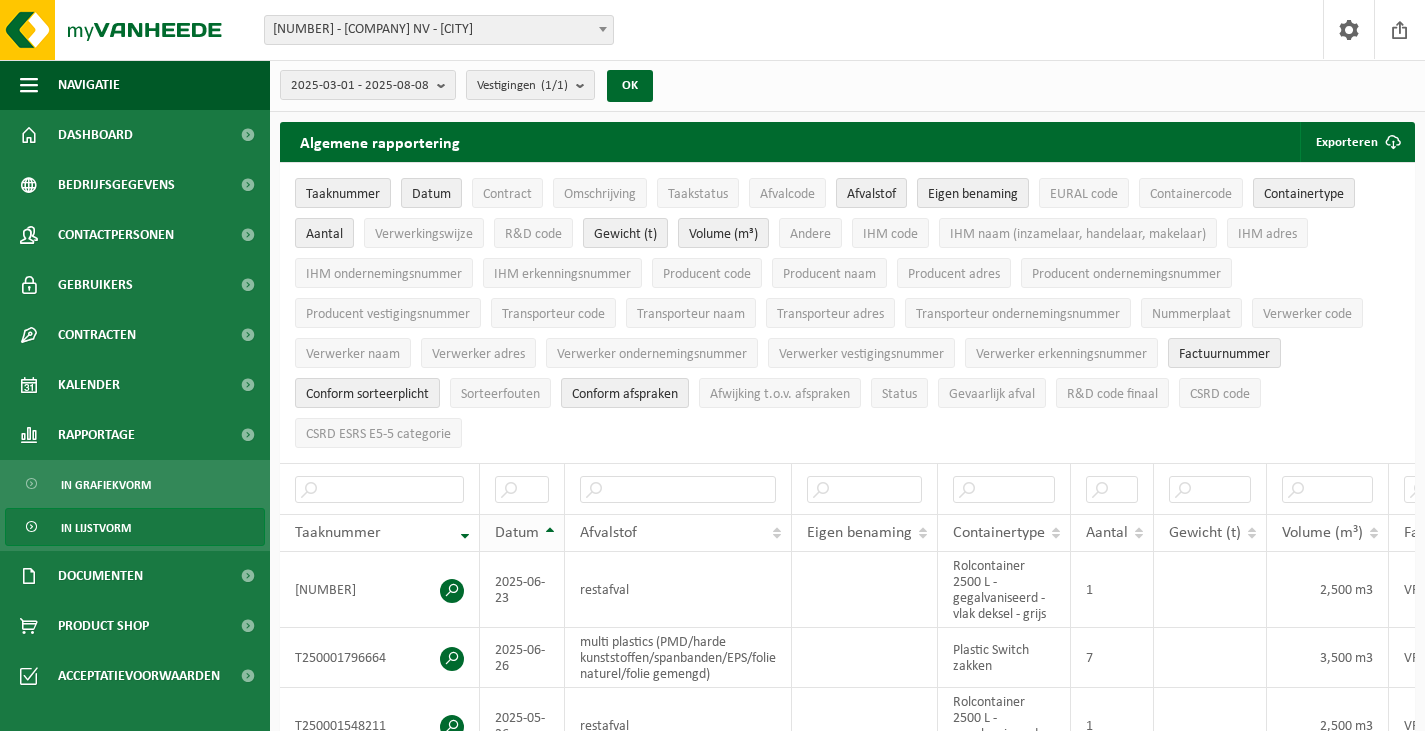 click on "Datum" at bounding box center (522, 533) 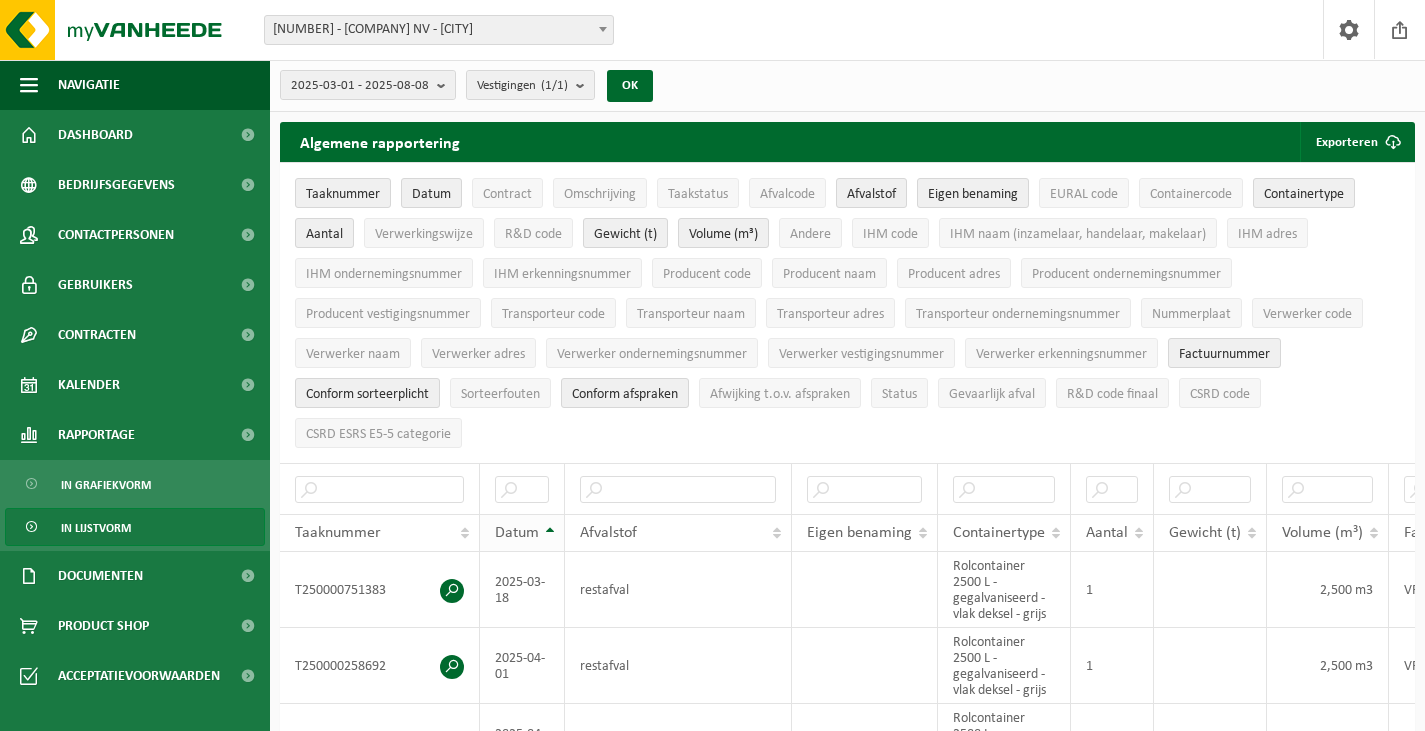 click on "Datum" at bounding box center (522, 533) 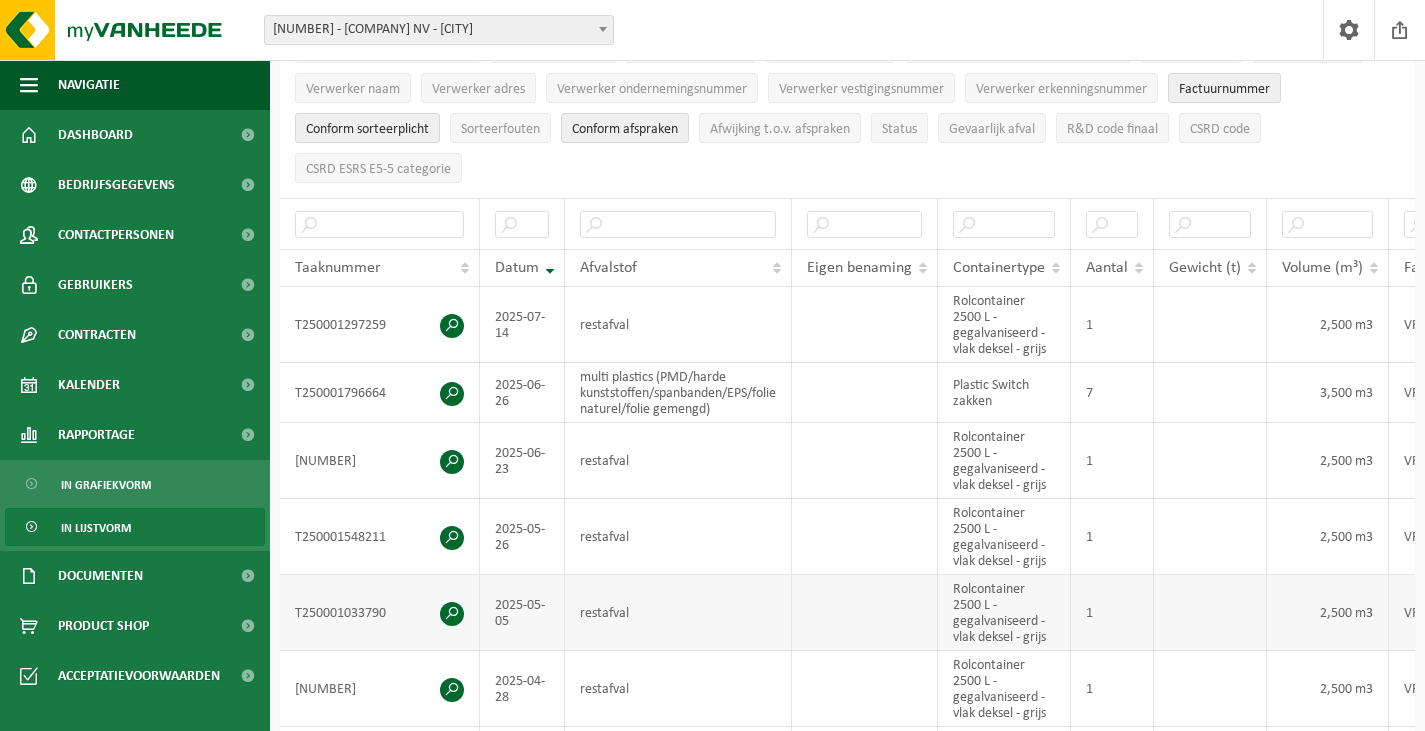 scroll, scrollTop: 300, scrollLeft: 0, axis: vertical 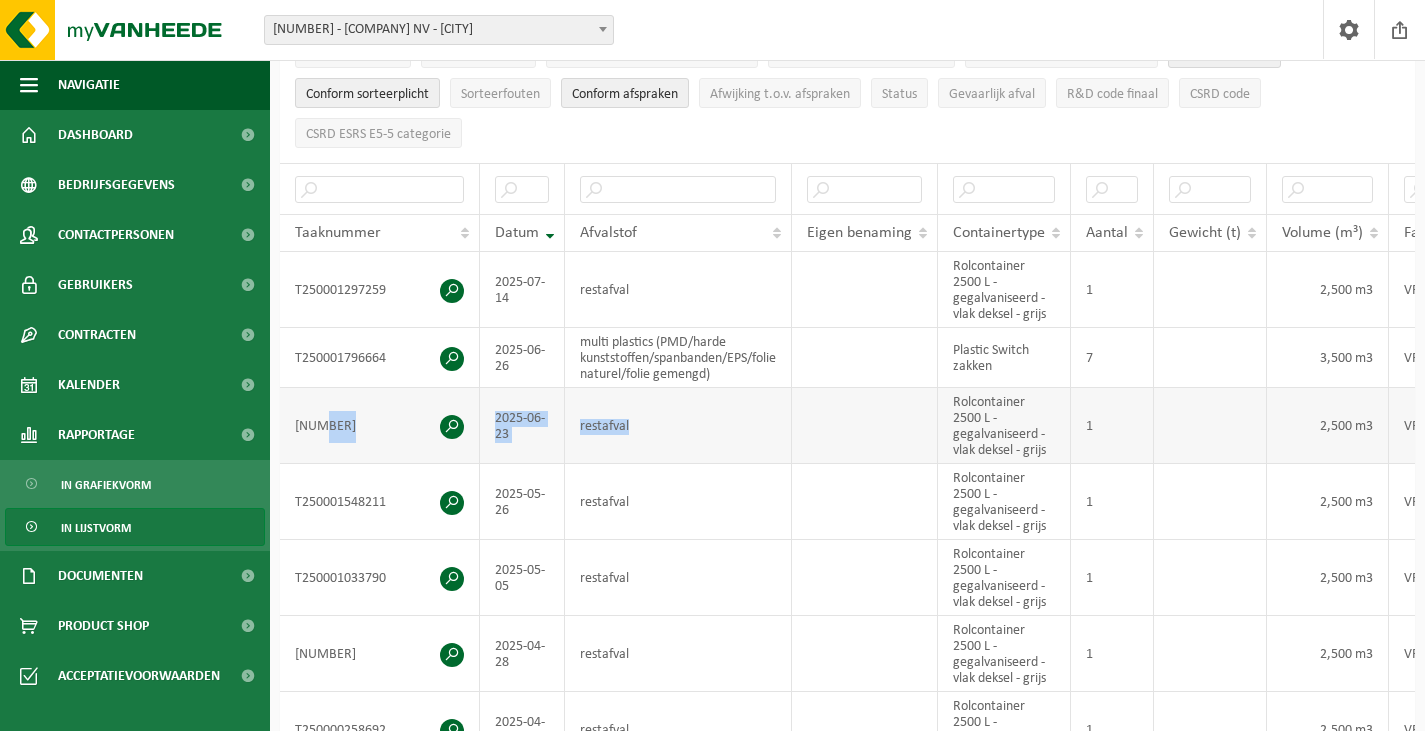 drag, startPoint x: 664, startPoint y: 428, endPoint x: 322, endPoint y: 394, distance: 343.6859 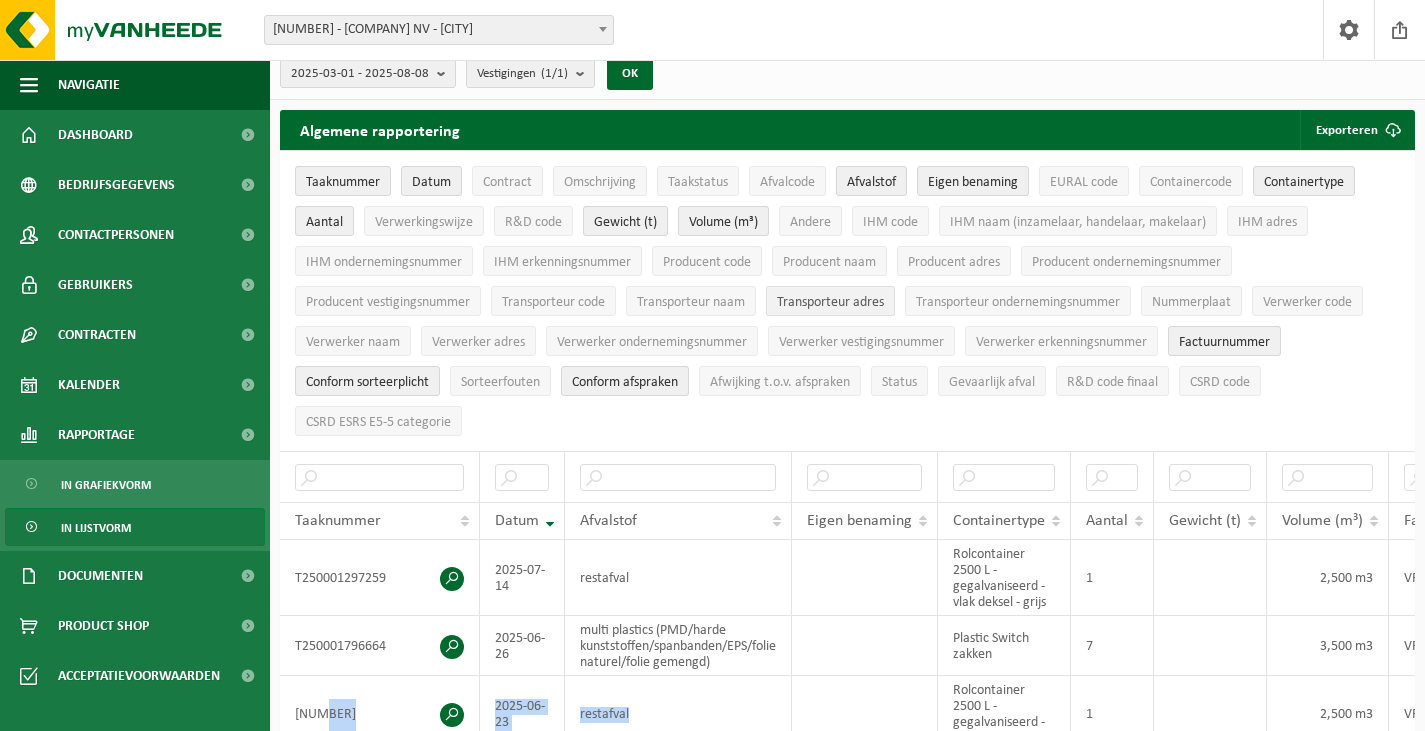 scroll, scrollTop: 0, scrollLeft: 0, axis: both 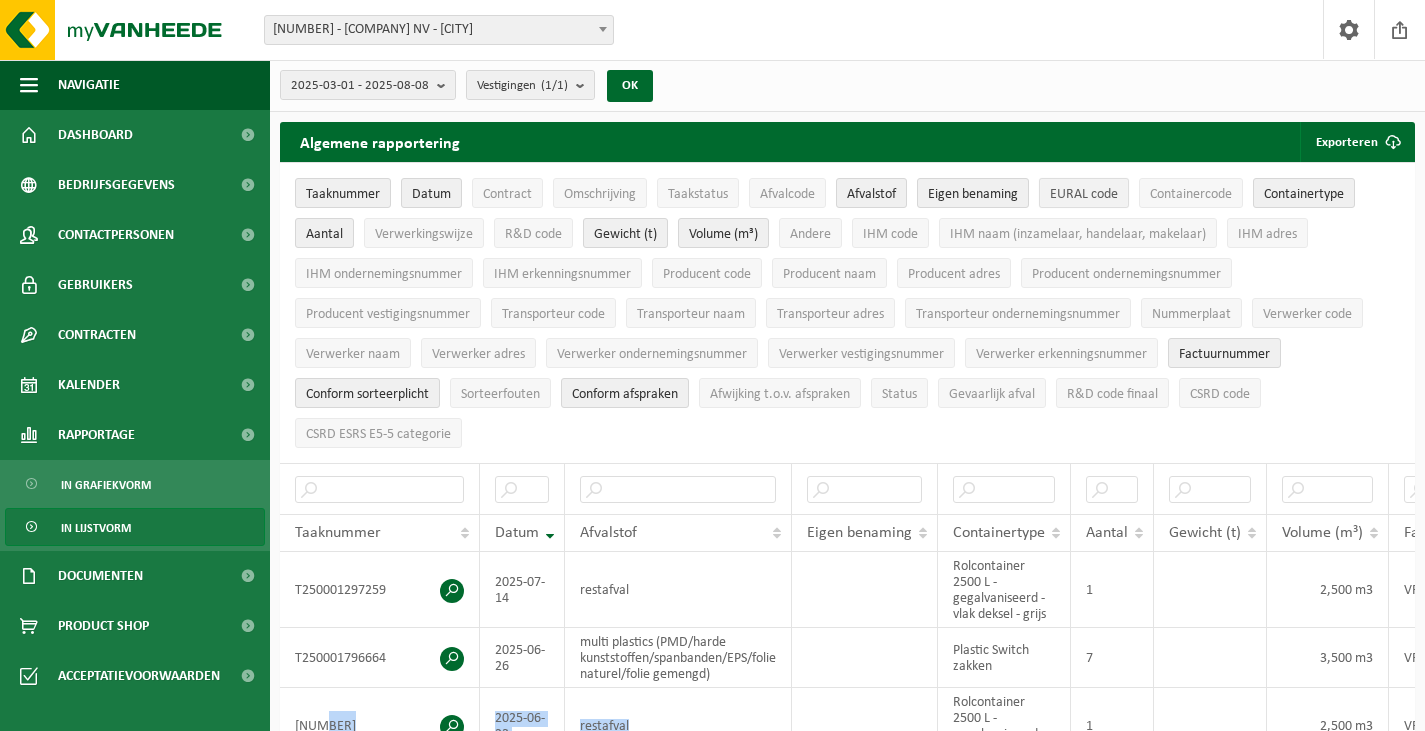 click on "EURAL code" at bounding box center [1084, 194] 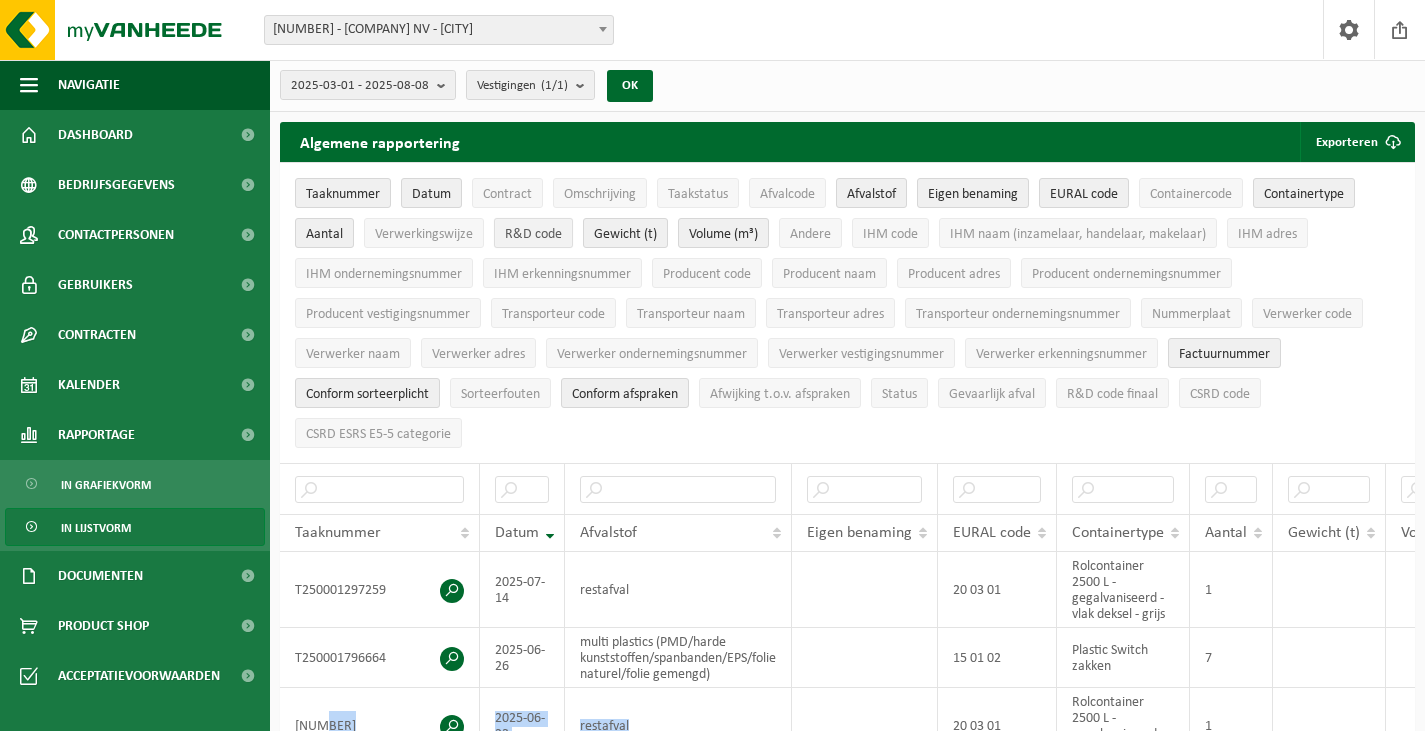 click on "R&D code" at bounding box center [533, 234] 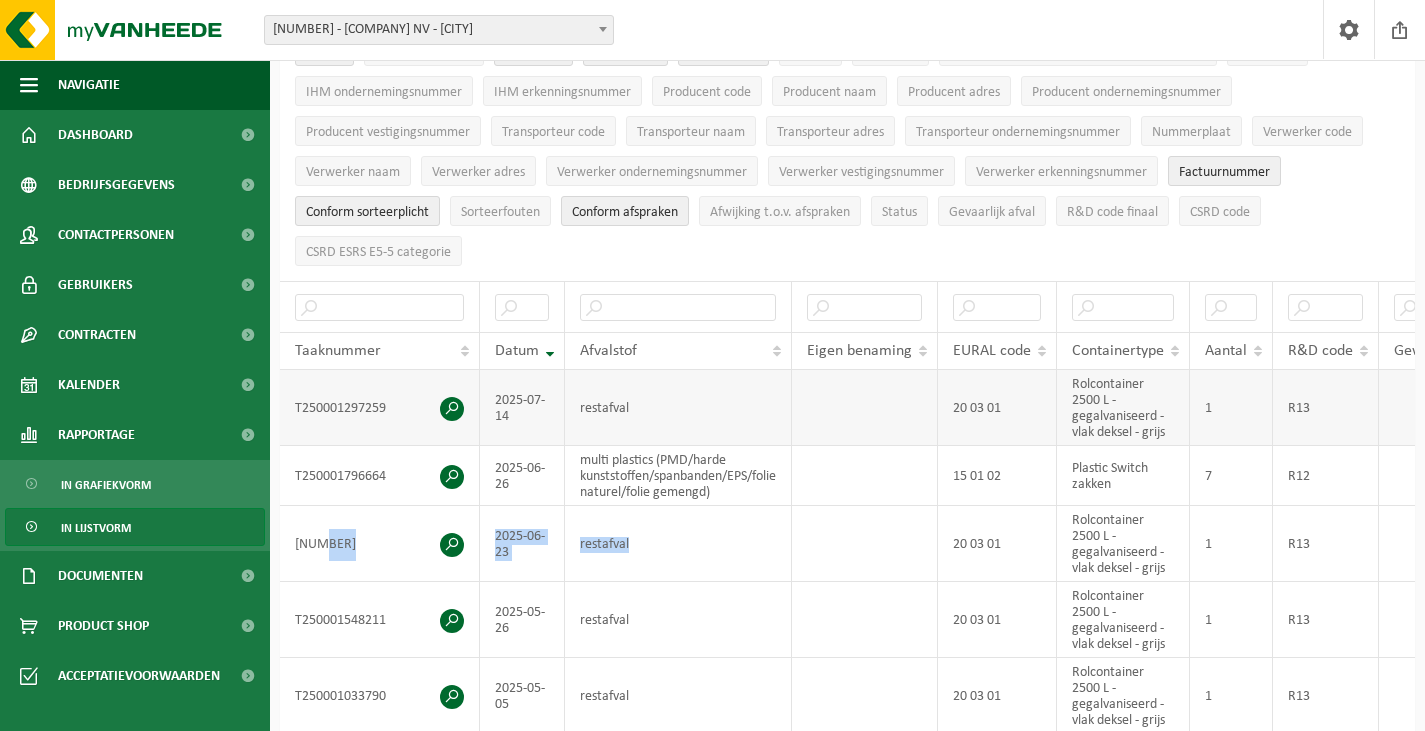 scroll, scrollTop: 200, scrollLeft: 0, axis: vertical 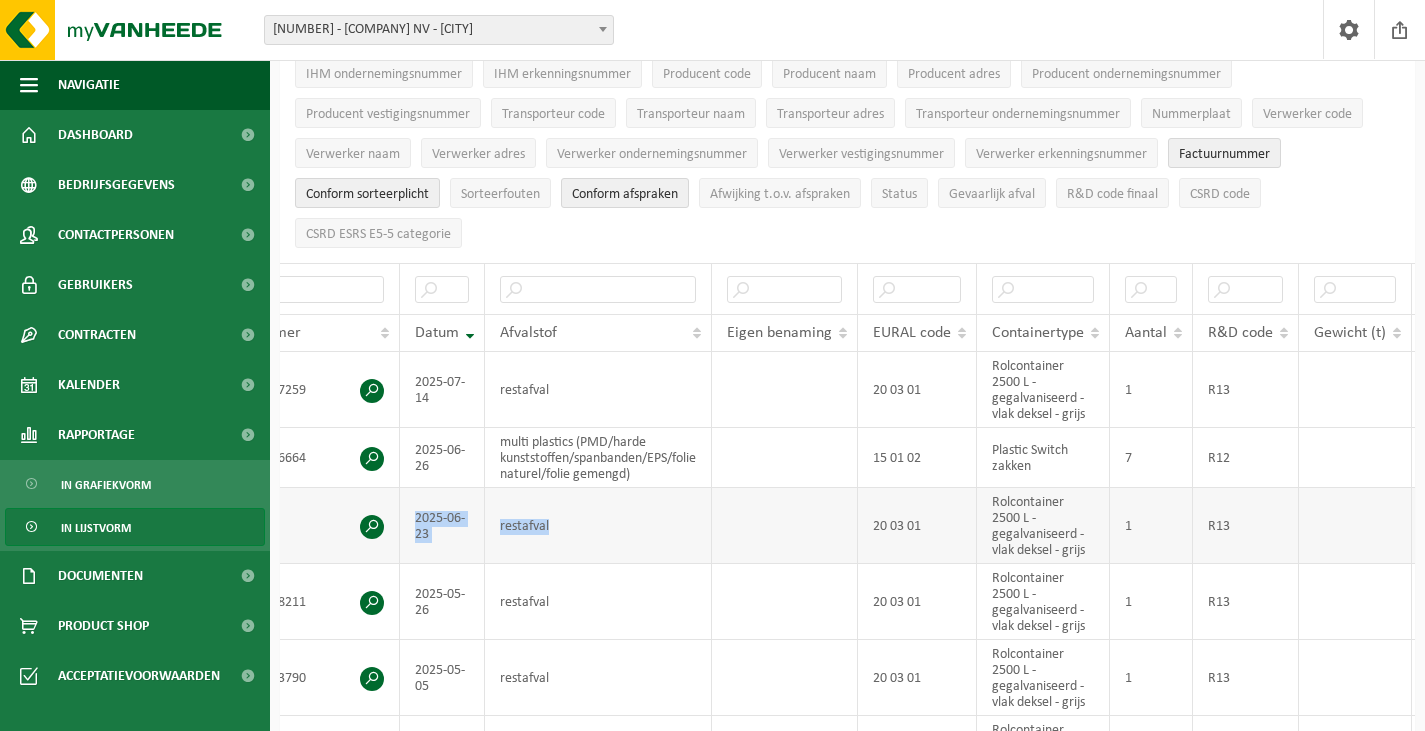drag, startPoint x: 712, startPoint y: 538, endPoint x: 632, endPoint y: 544, distance: 80.224686 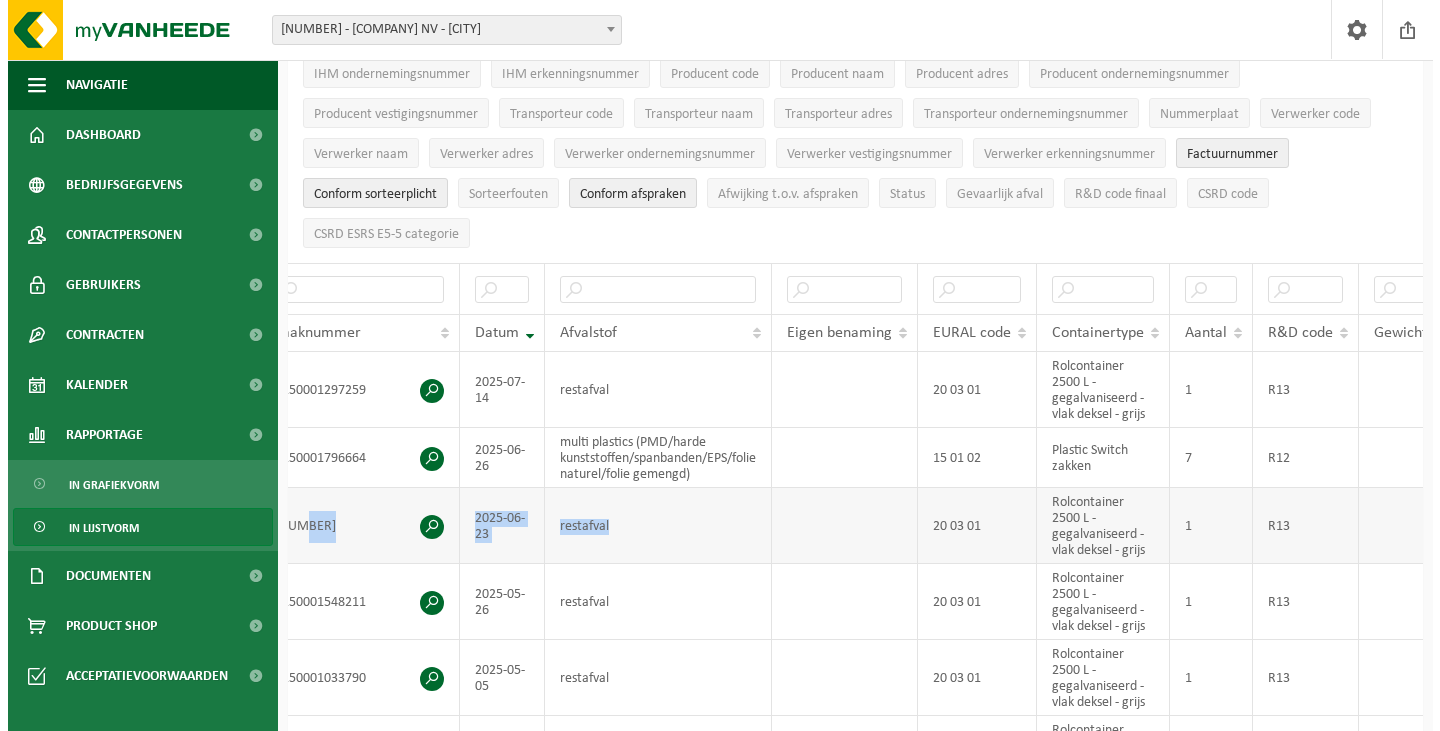 scroll, scrollTop: 0, scrollLeft: 0, axis: both 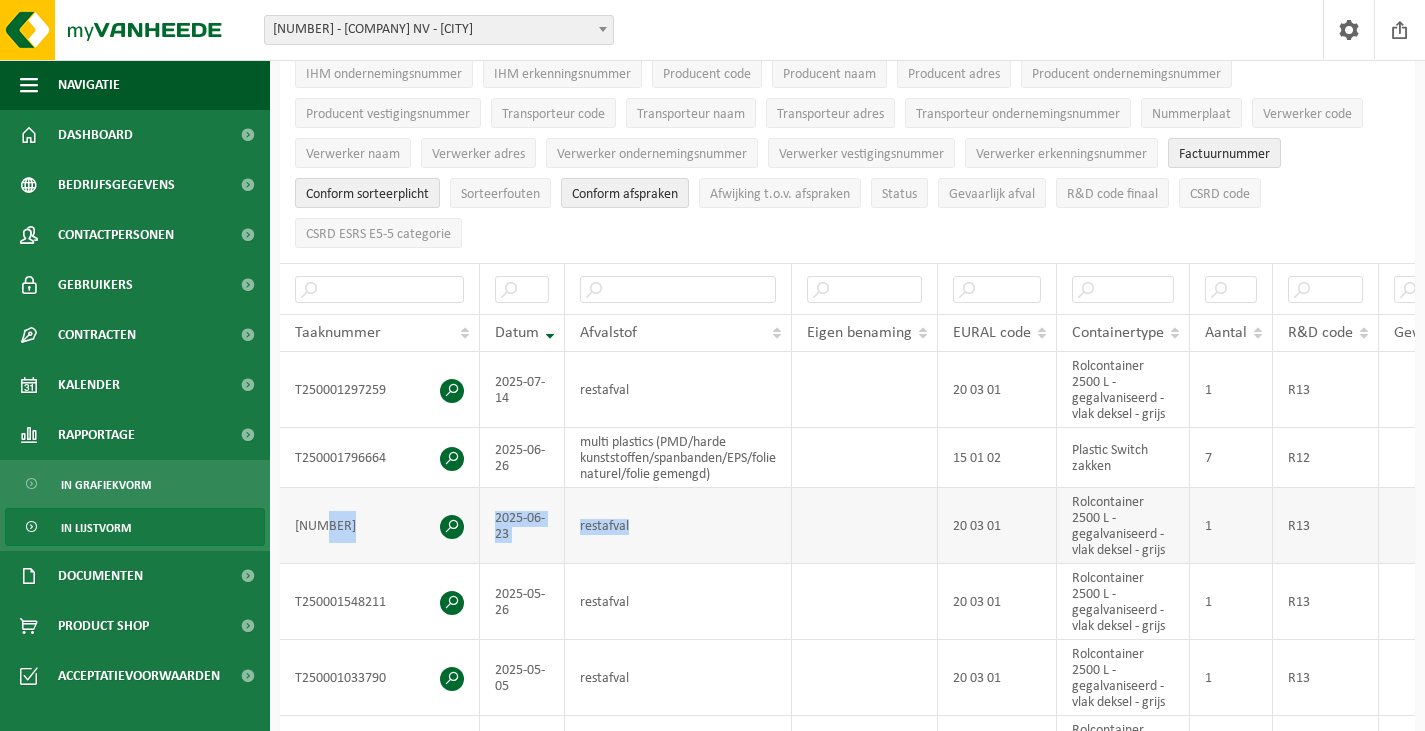 drag, startPoint x: 641, startPoint y: 535, endPoint x: 537, endPoint y: 530, distance: 104.120125 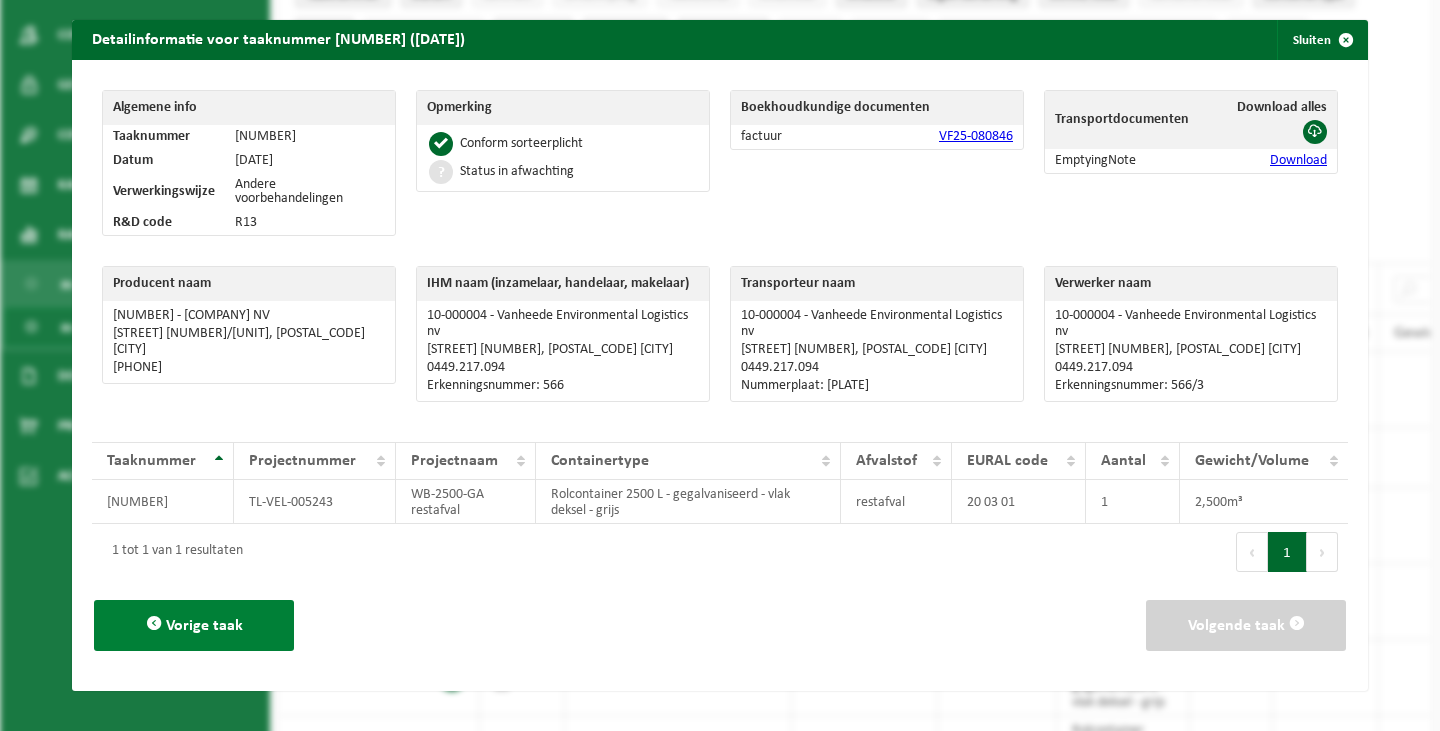 click on "Vorige taak" at bounding box center [204, 626] 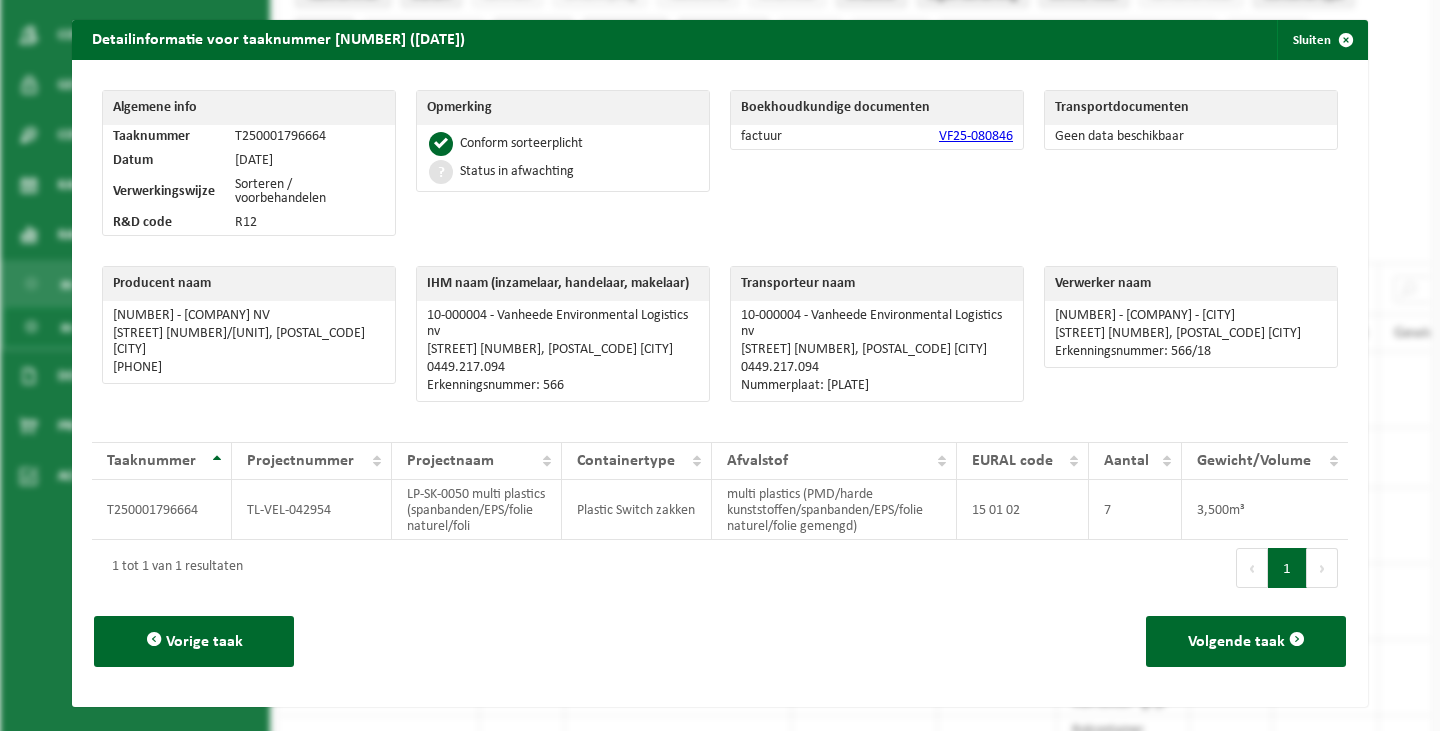 click on "VF25-080846" at bounding box center (976, 136) 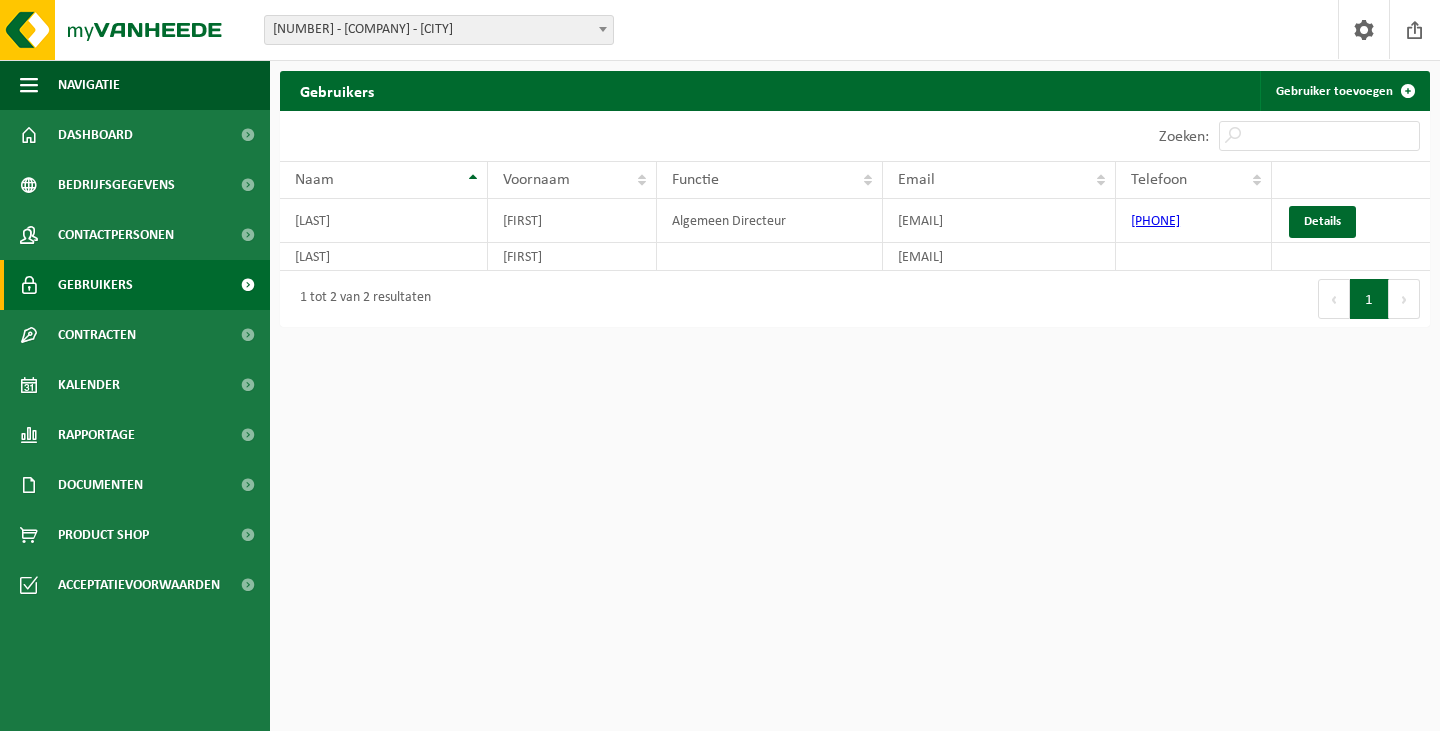 scroll, scrollTop: 0, scrollLeft: 0, axis: both 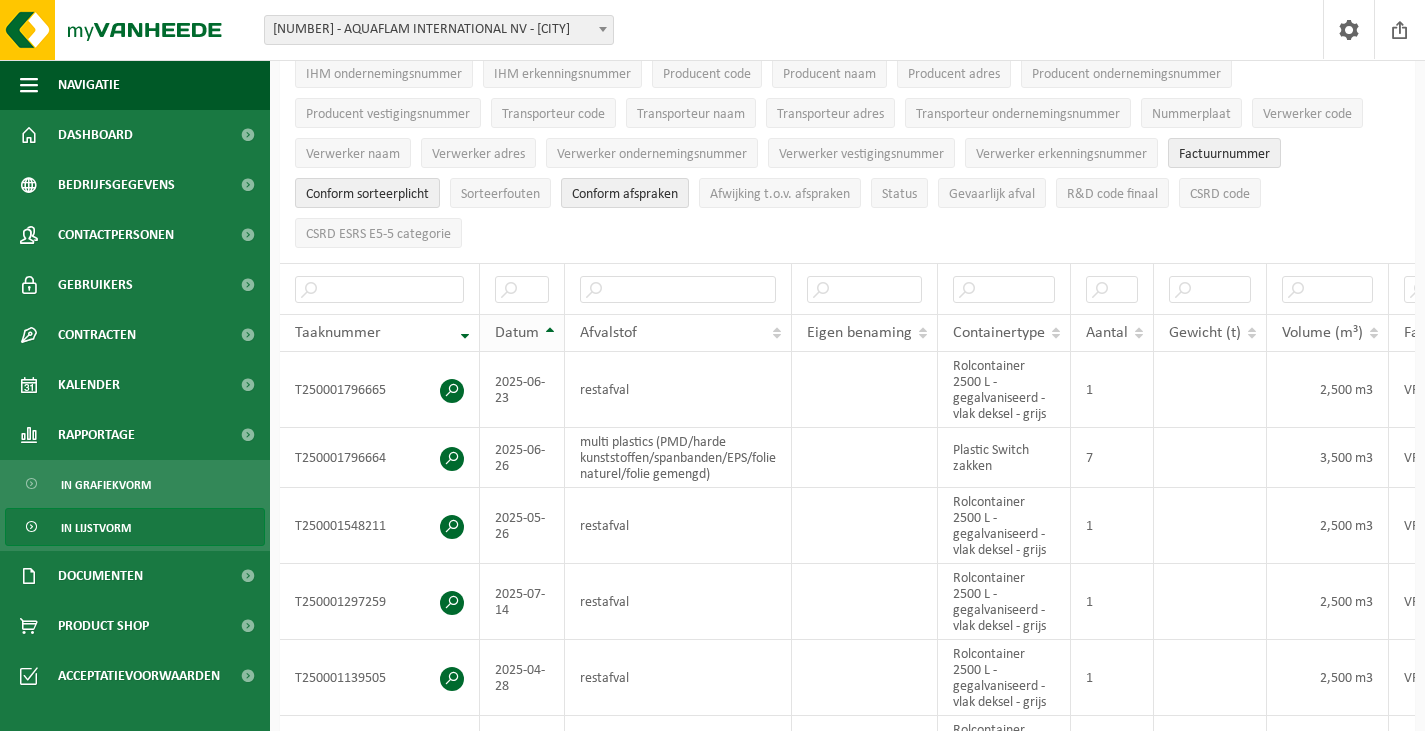 click on "Datum" at bounding box center (522, 333) 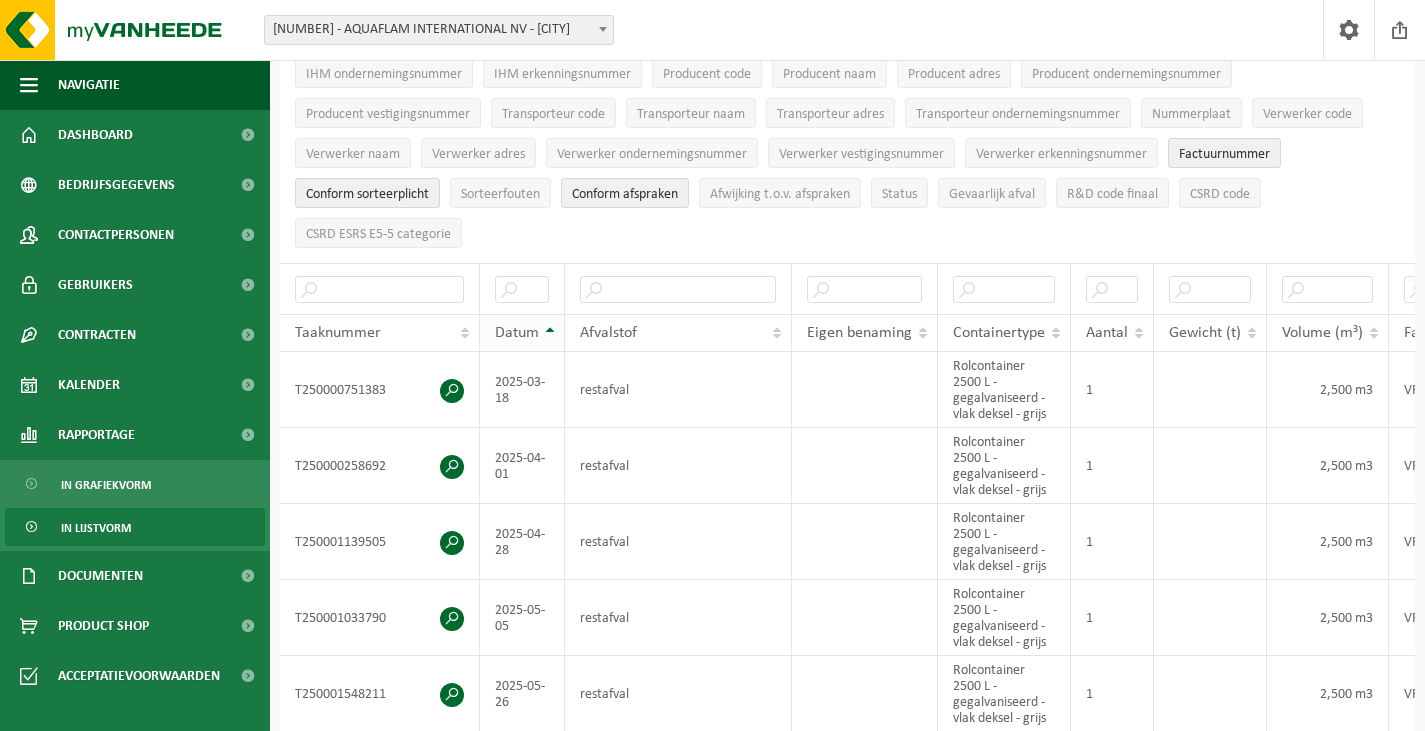 click on "Datum" at bounding box center (522, 333) 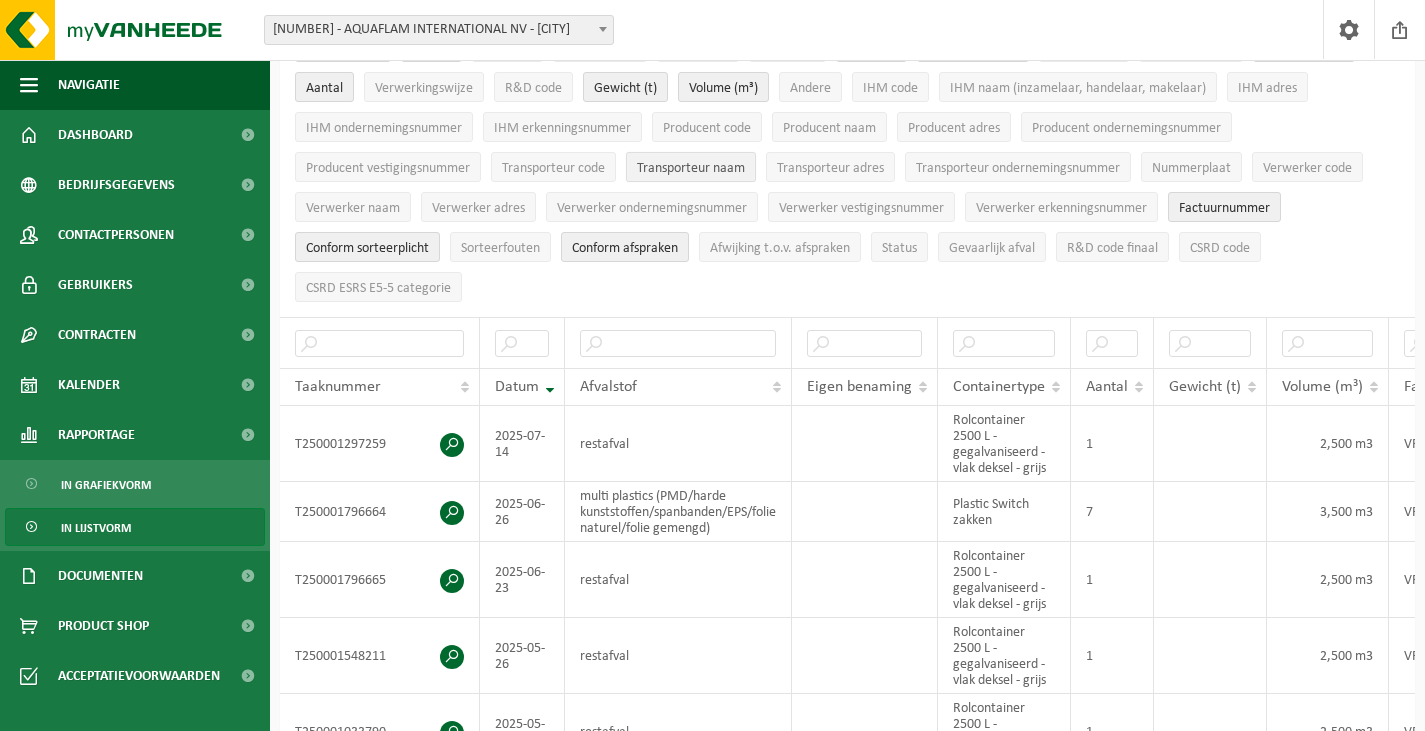 scroll, scrollTop: 100, scrollLeft: 0, axis: vertical 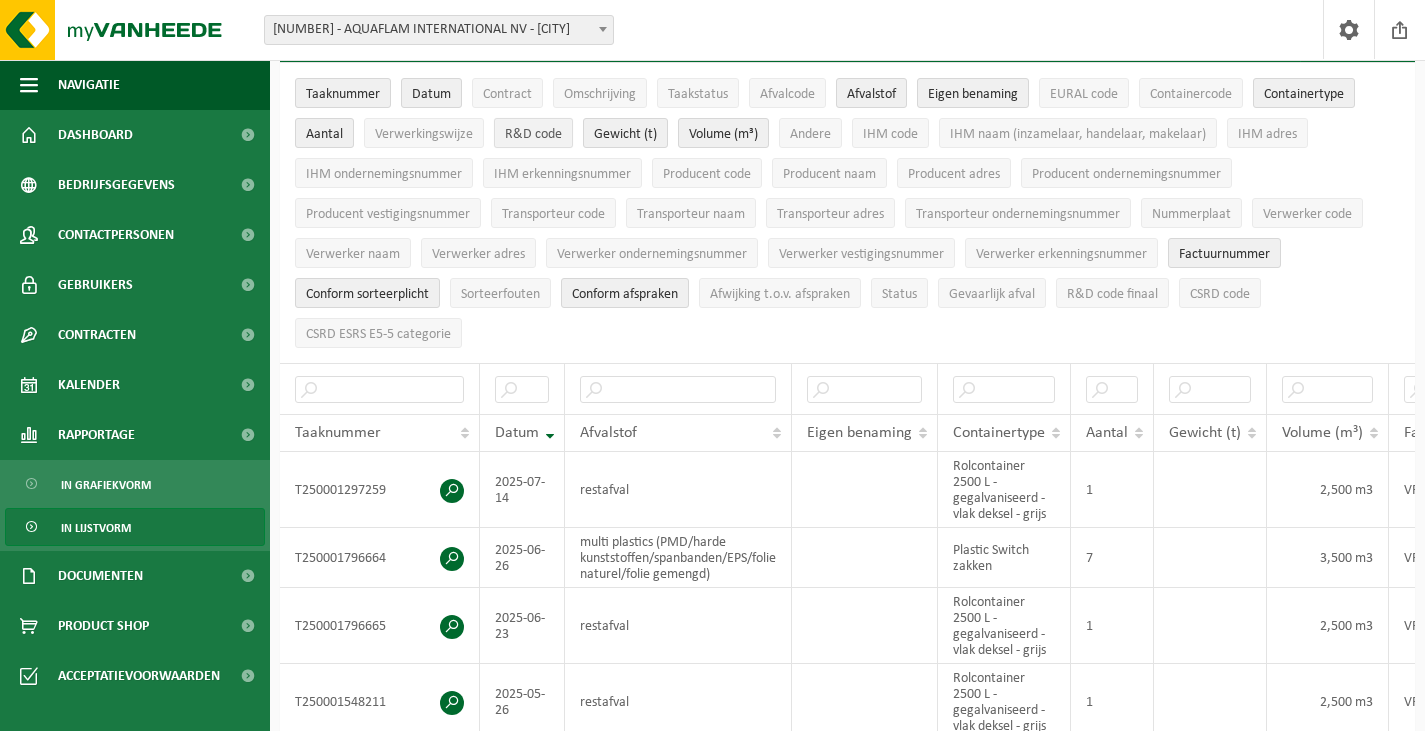 click on "R&D code" at bounding box center [533, 134] 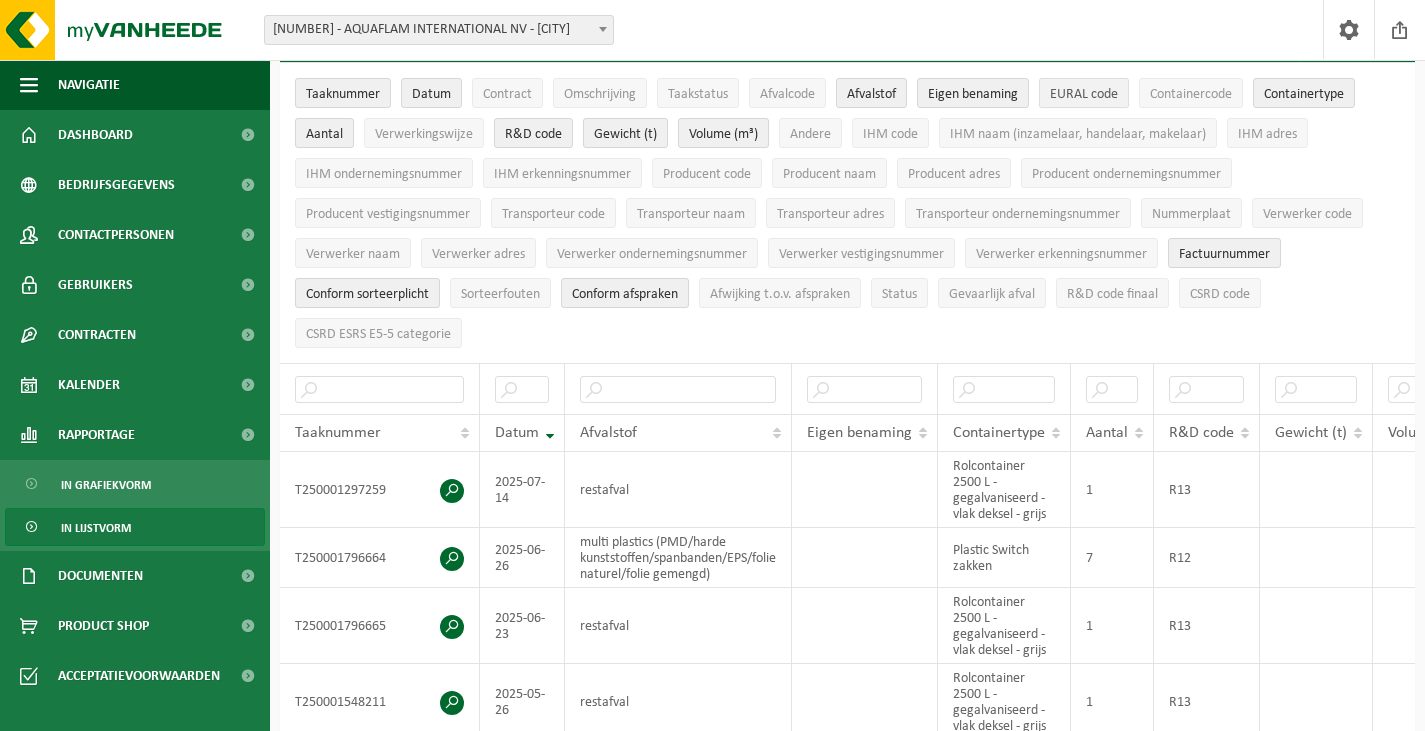 click on "EURAL code" at bounding box center (1084, 94) 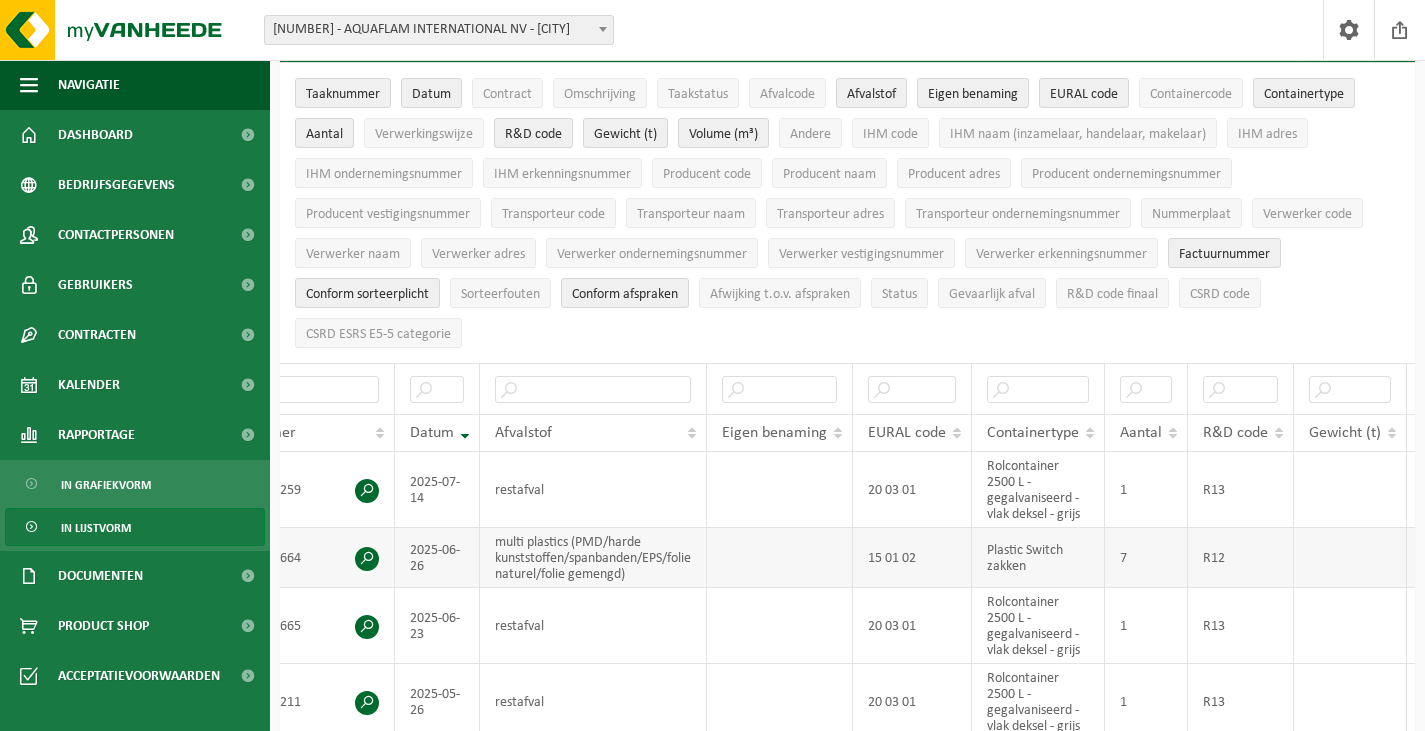 scroll, scrollTop: 0, scrollLeft: 0, axis: both 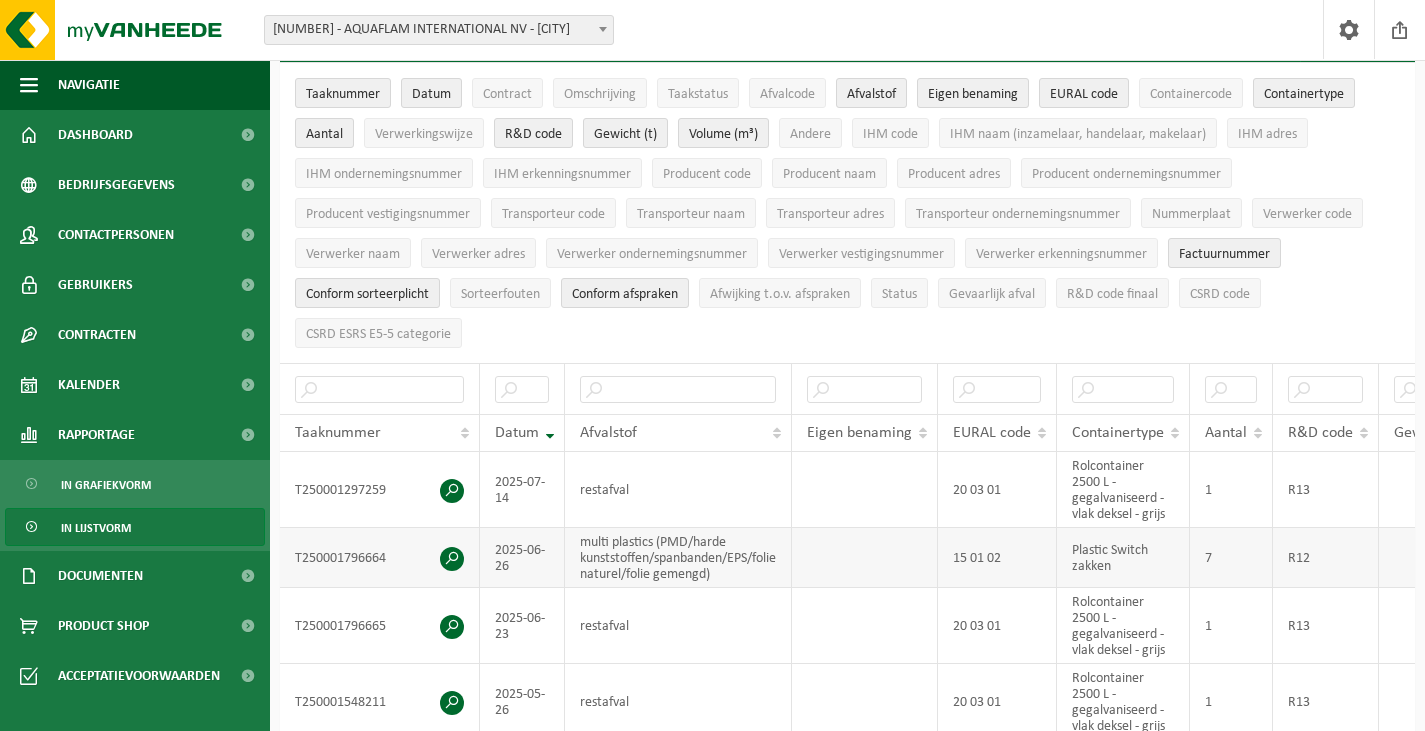 drag, startPoint x: 693, startPoint y: 579, endPoint x: 566, endPoint y: 578, distance: 127.00394 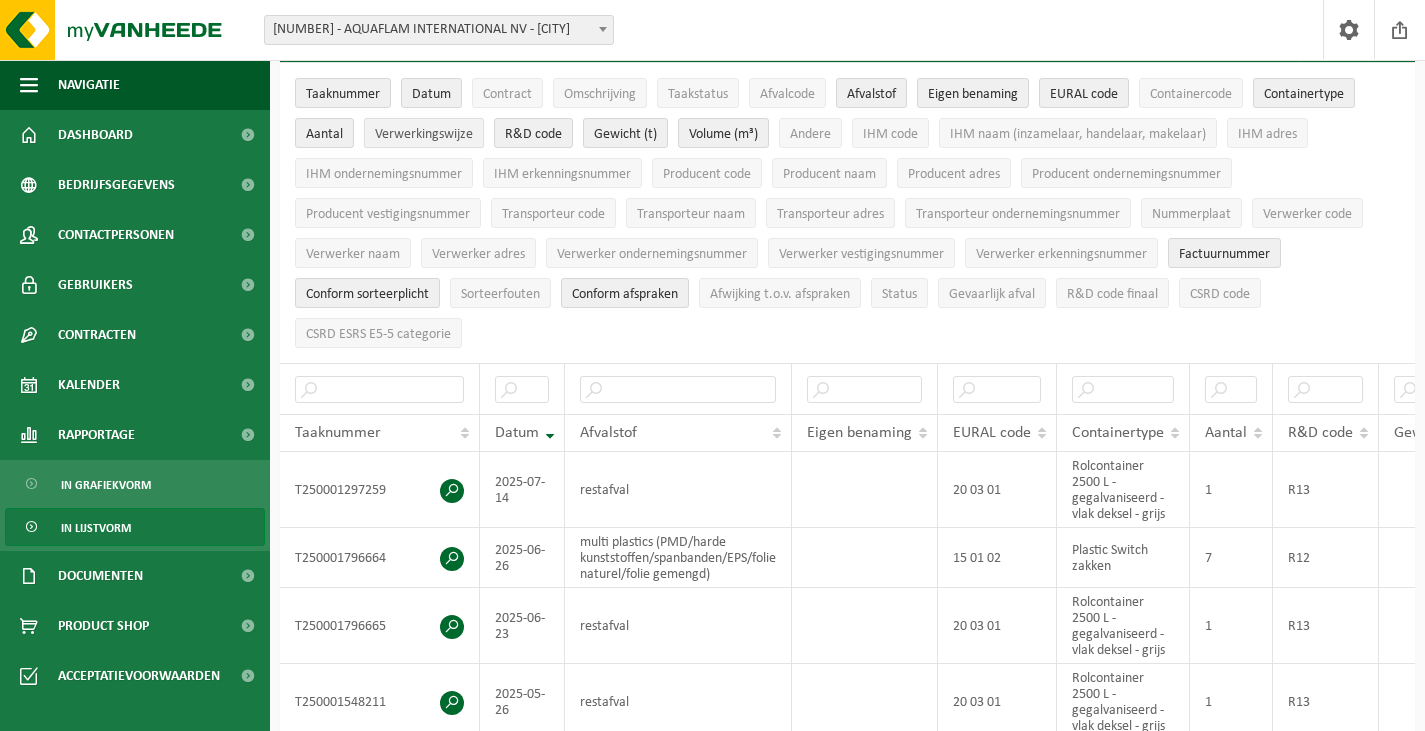 click on "Verwerkingswijze" at bounding box center [424, 134] 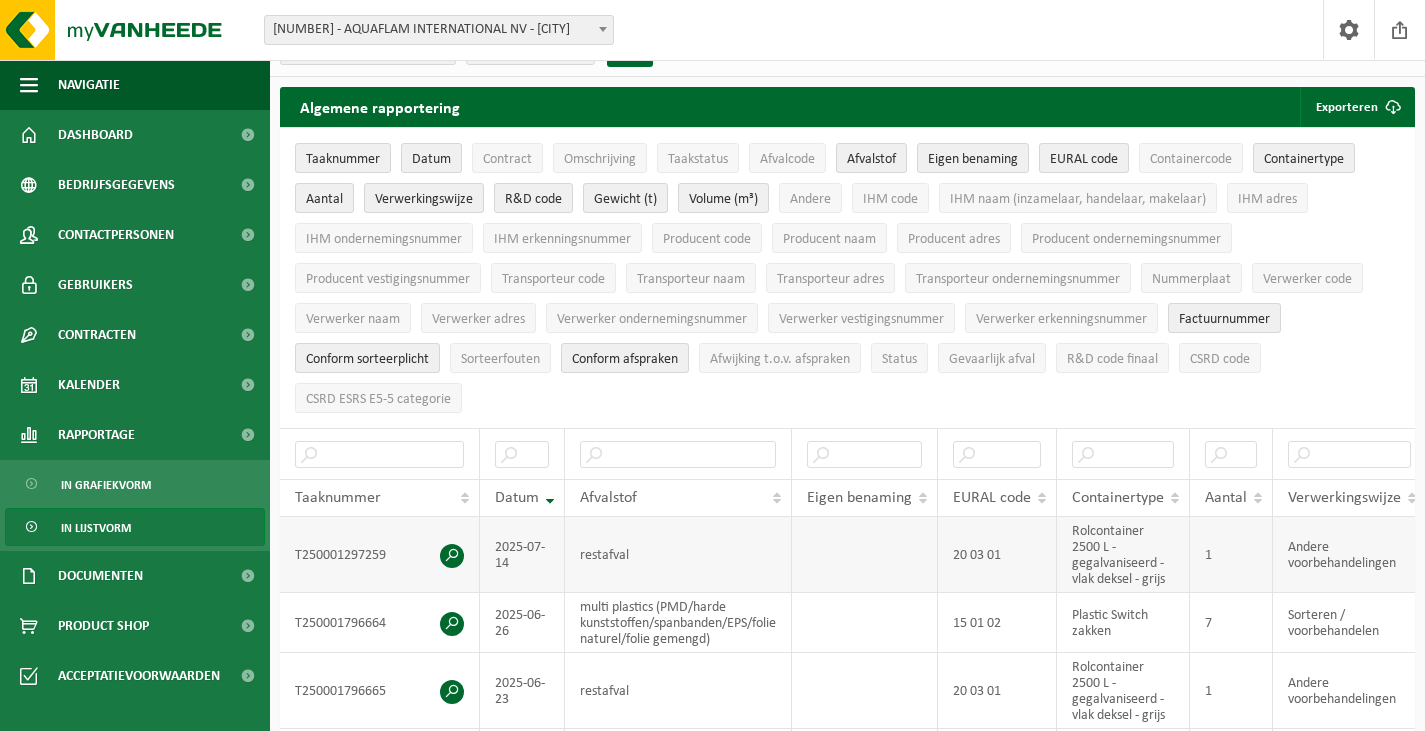 scroll, scrollTop: 0, scrollLeft: 0, axis: both 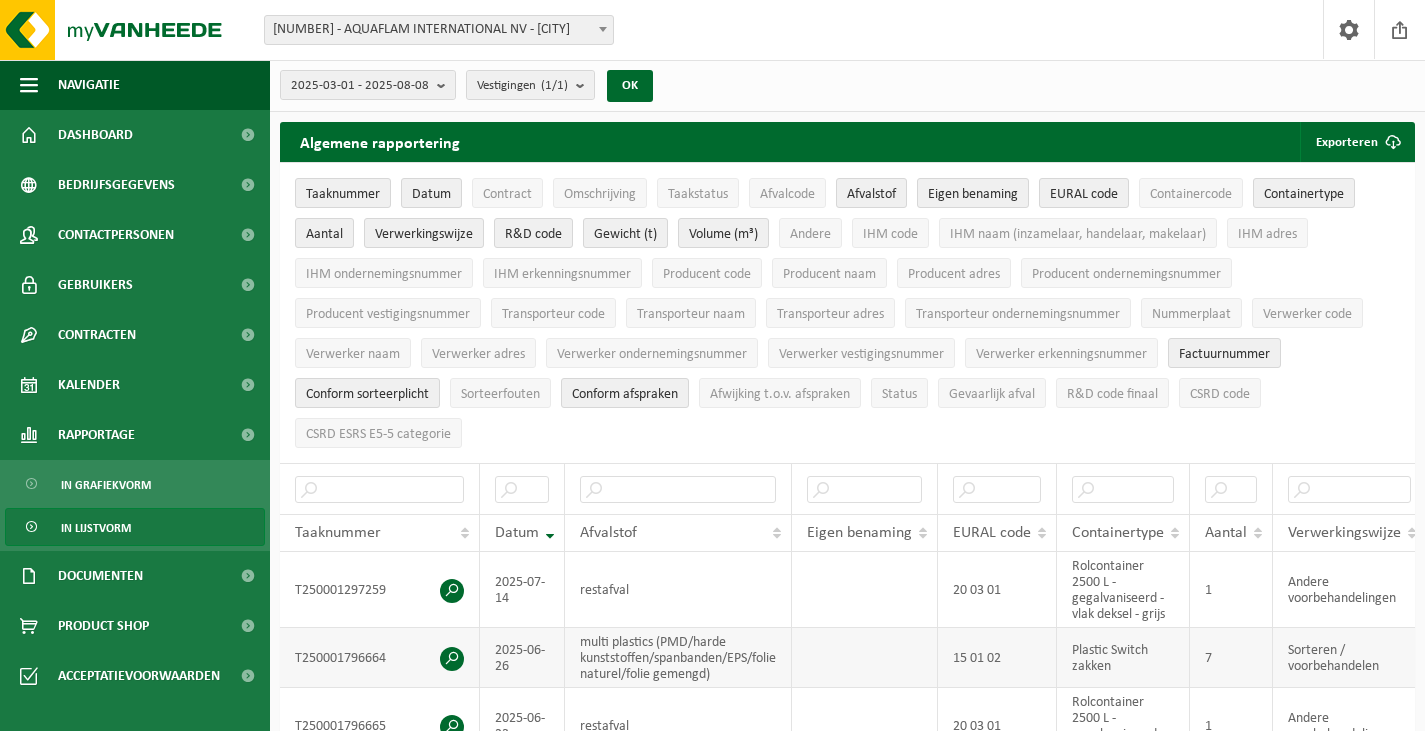 drag, startPoint x: 1016, startPoint y: 578, endPoint x: 586, endPoint y: 662, distance: 438.12784 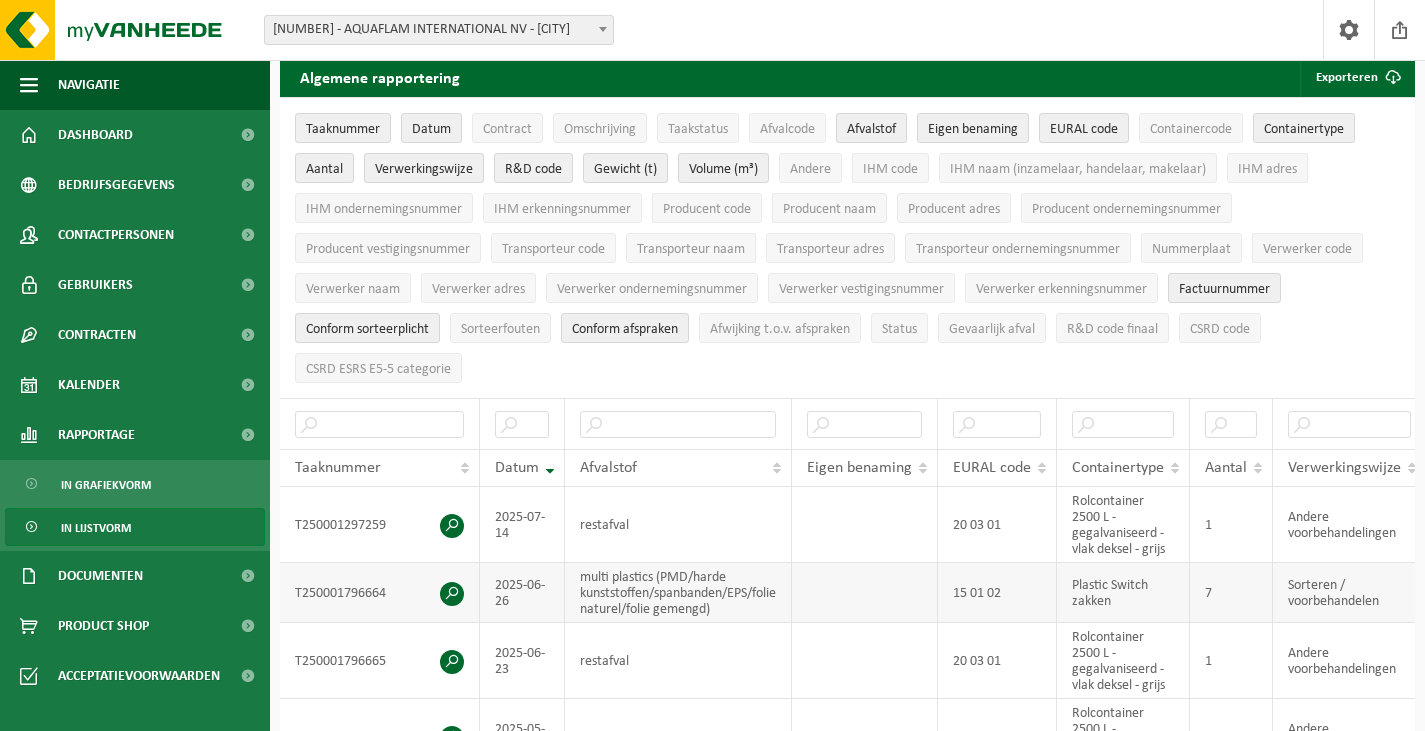 scroll, scrollTop: 100, scrollLeft: 0, axis: vertical 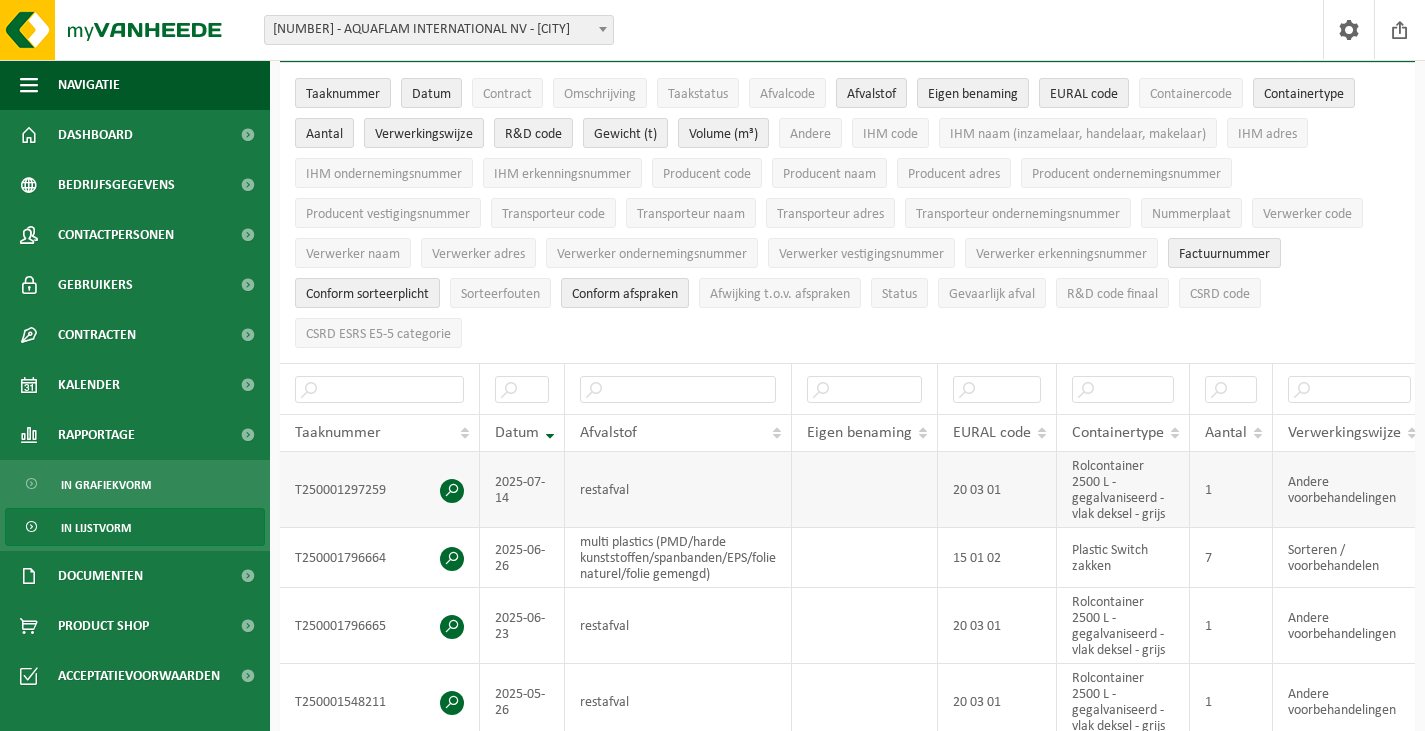 click at bounding box center (452, 491) 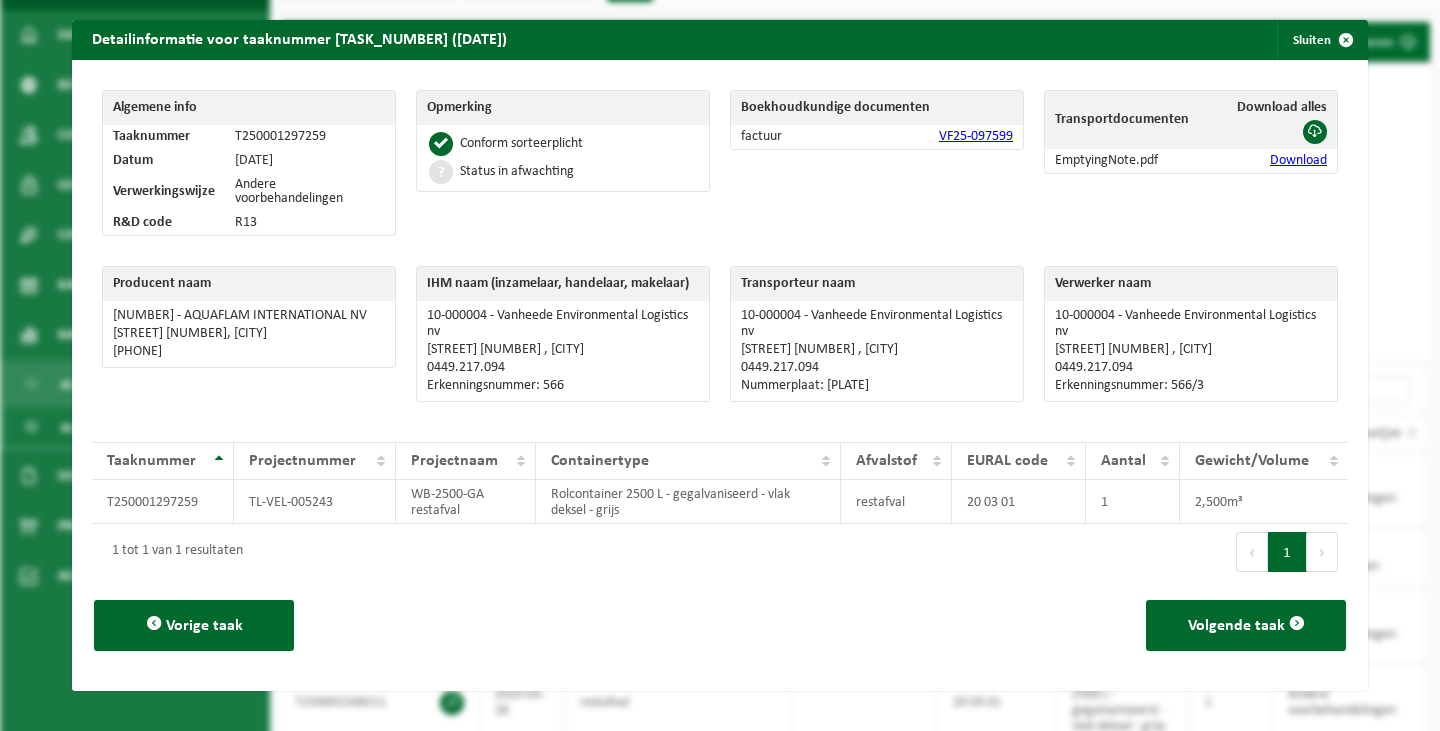 click on "VF25-097599" at bounding box center [976, 136] 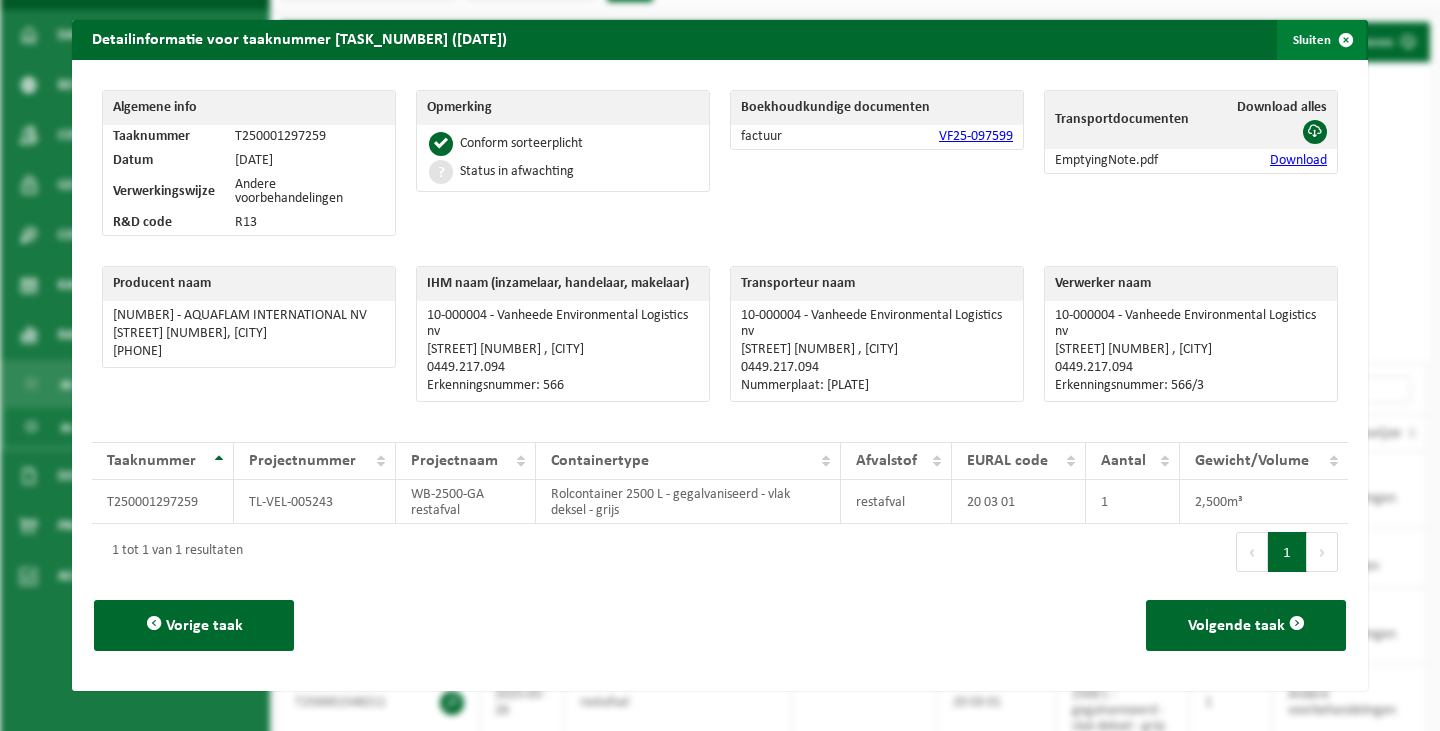 click at bounding box center [1346, 40] 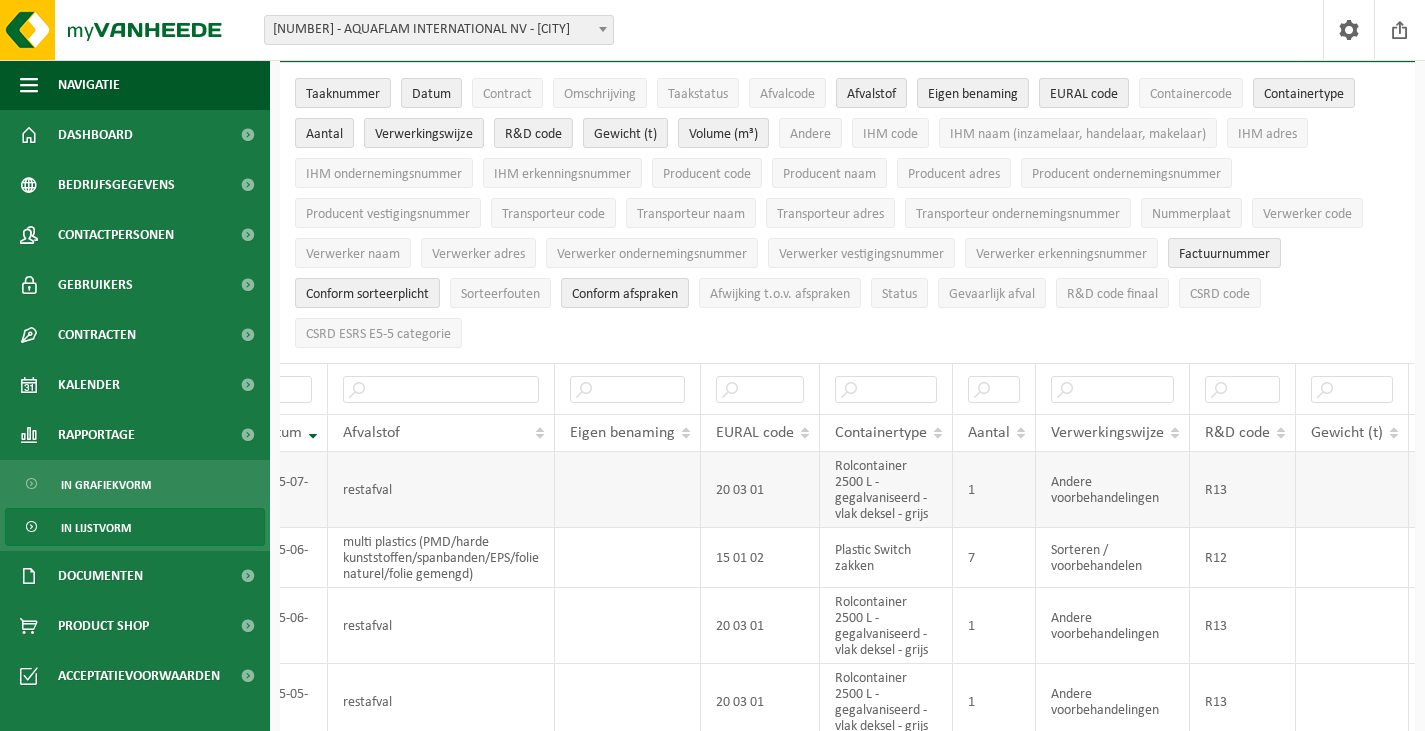 drag, startPoint x: 1055, startPoint y: 478, endPoint x: 1119, endPoint y: 477, distance: 64.00781 